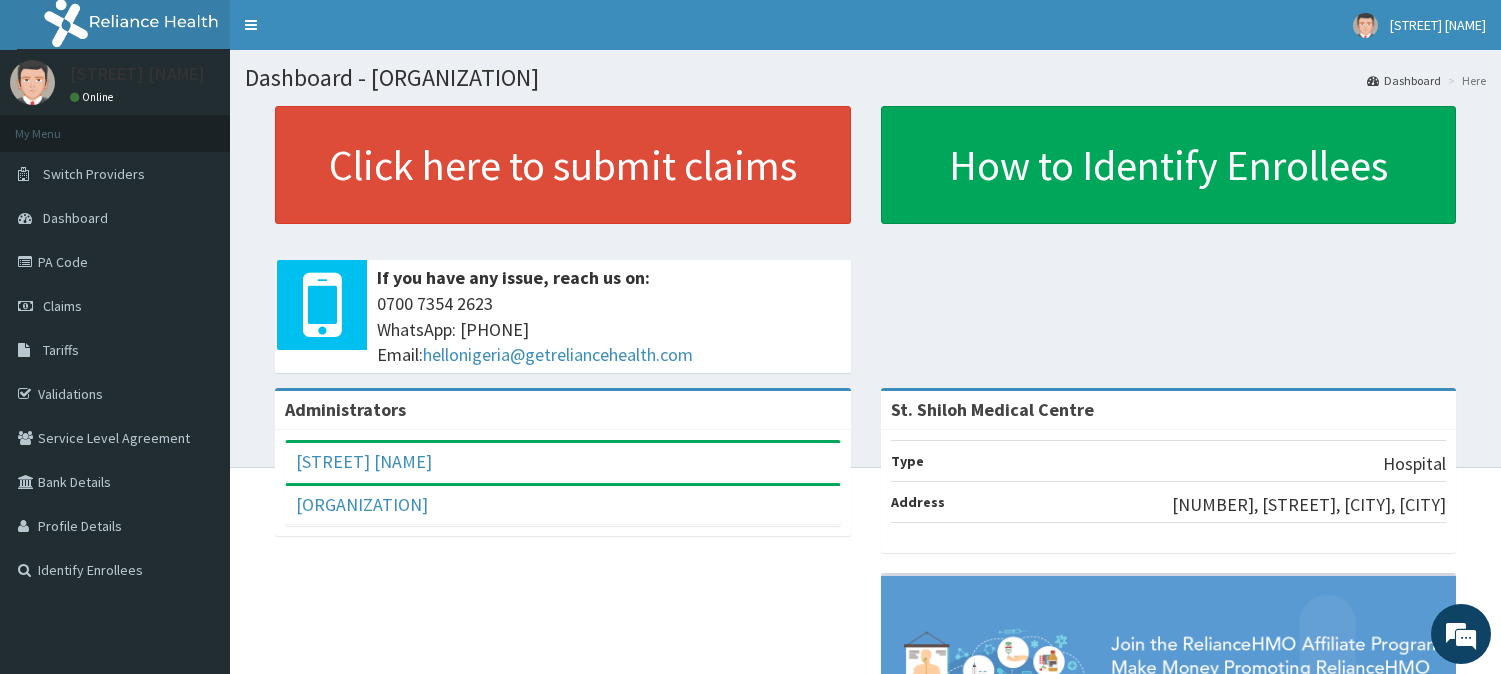 scroll, scrollTop: 0, scrollLeft: 0, axis: both 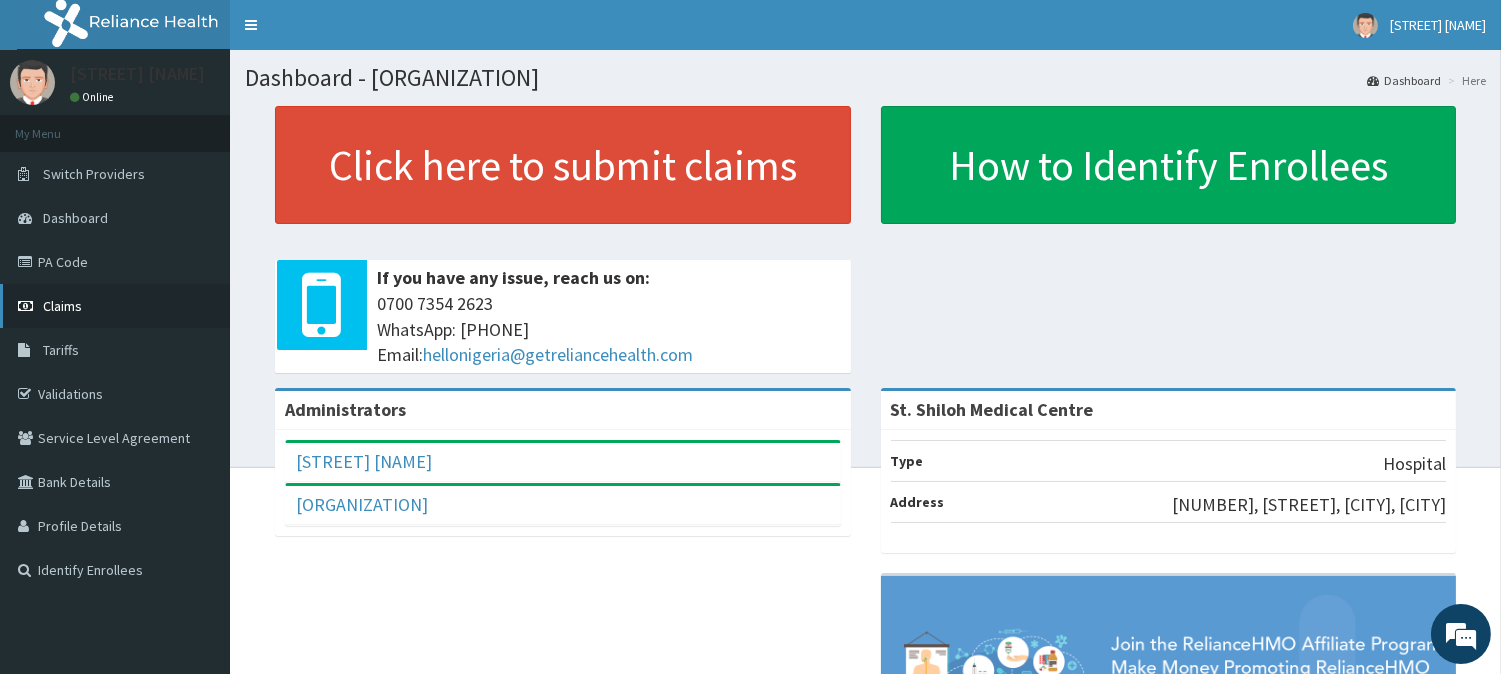 click on "Claims" at bounding box center [62, 306] 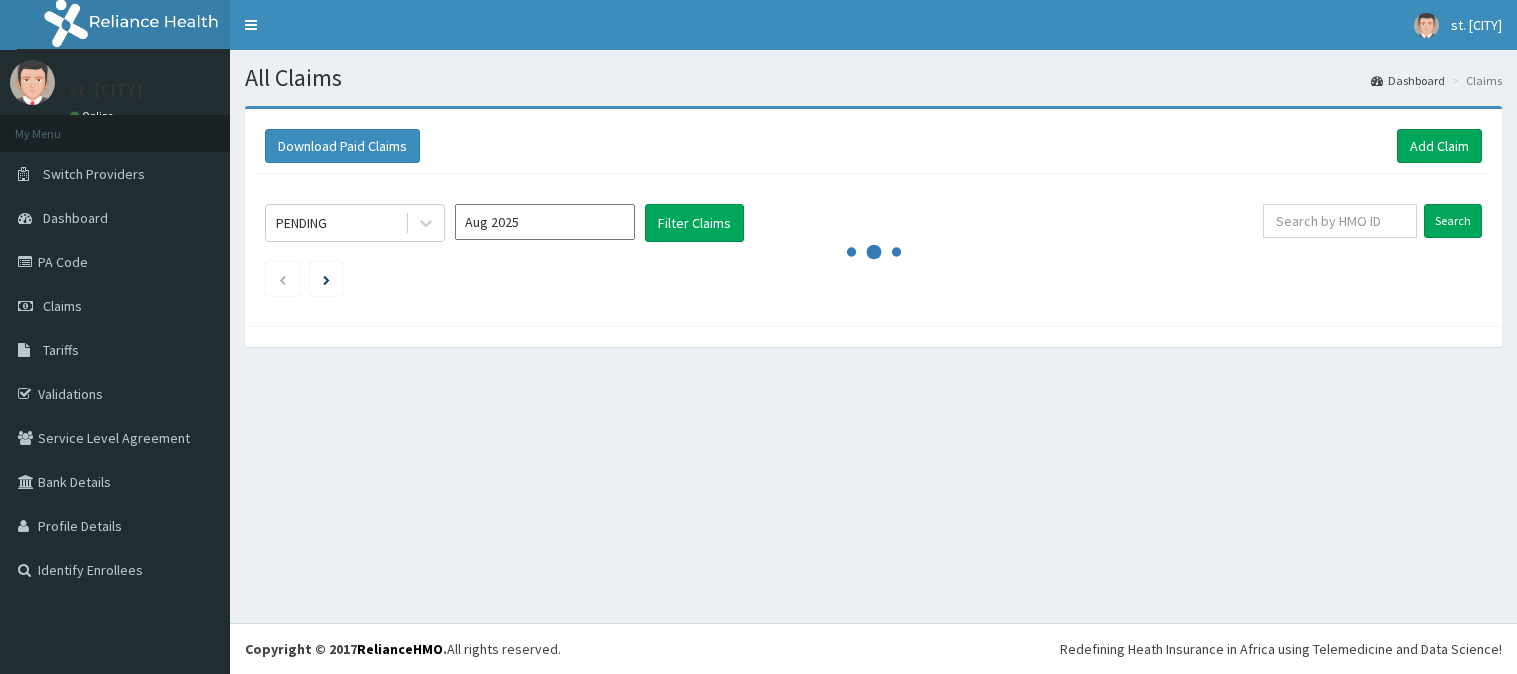 scroll, scrollTop: 0, scrollLeft: 0, axis: both 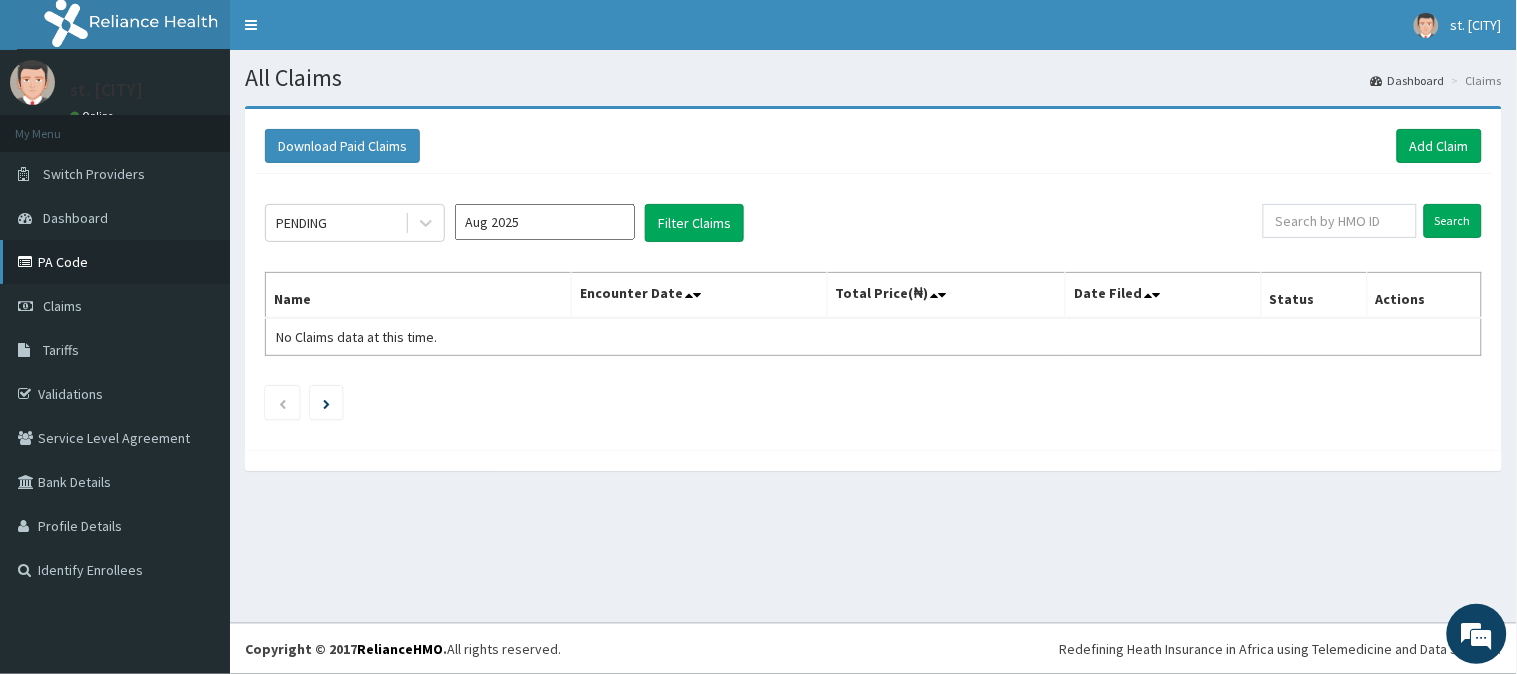 click on "PA Code" at bounding box center (115, 262) 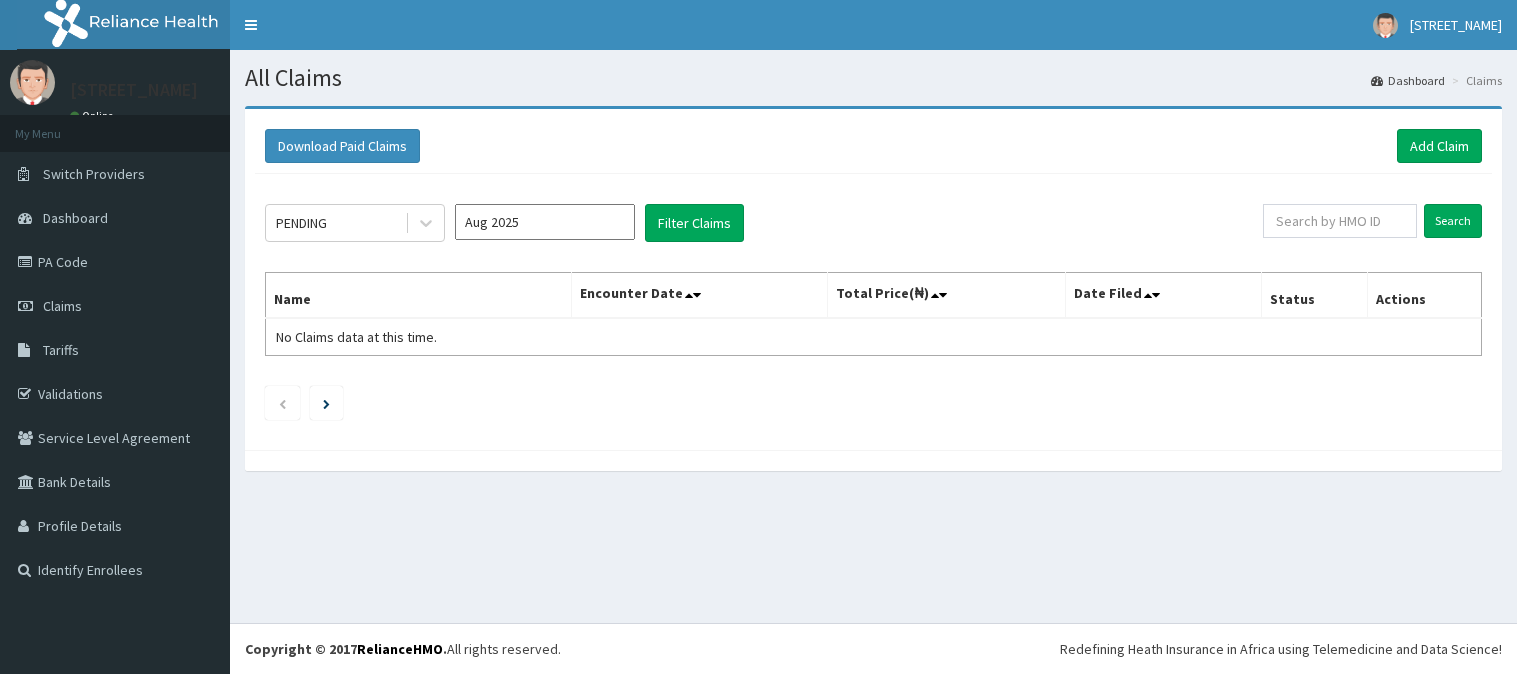 scroll, scrollTop: 0, scrollLeft: 0, axis: both 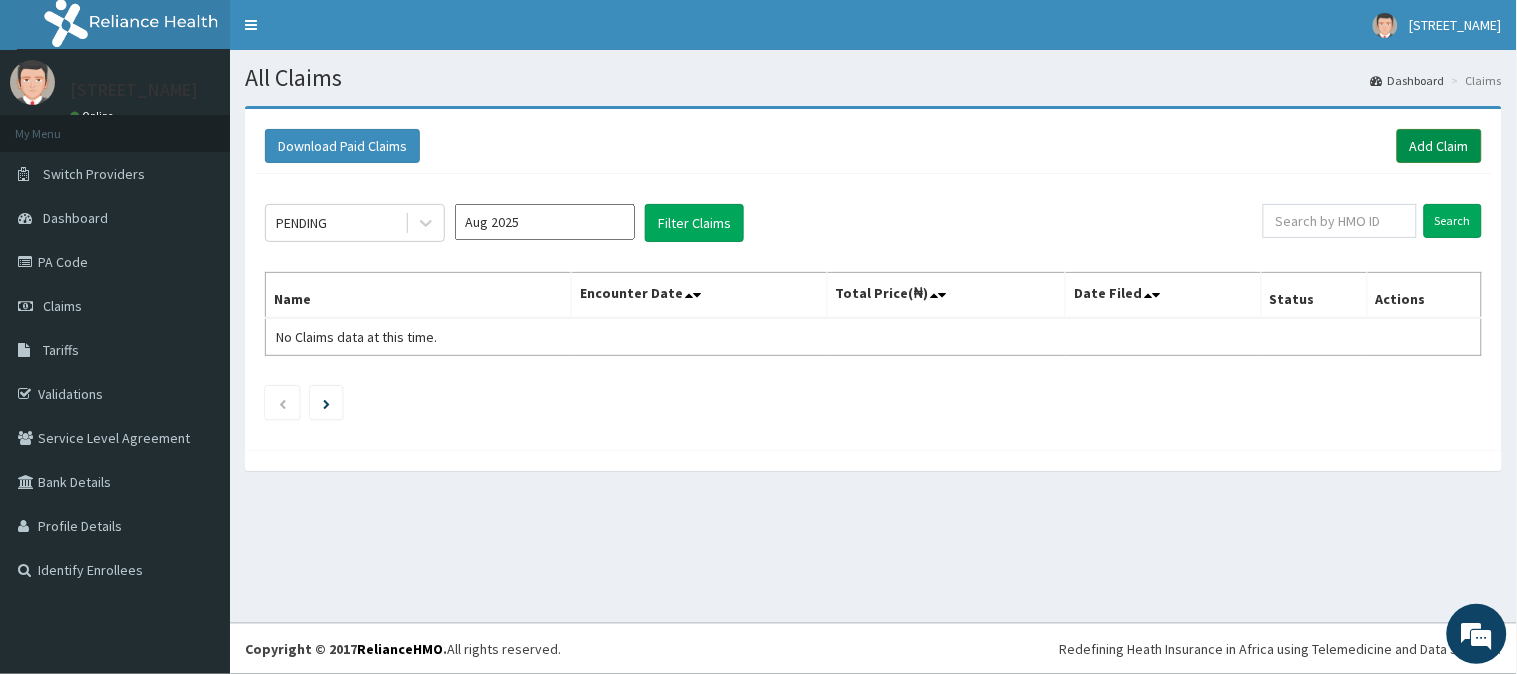 click on "Add Claim" at bounding box center (1439, 146) 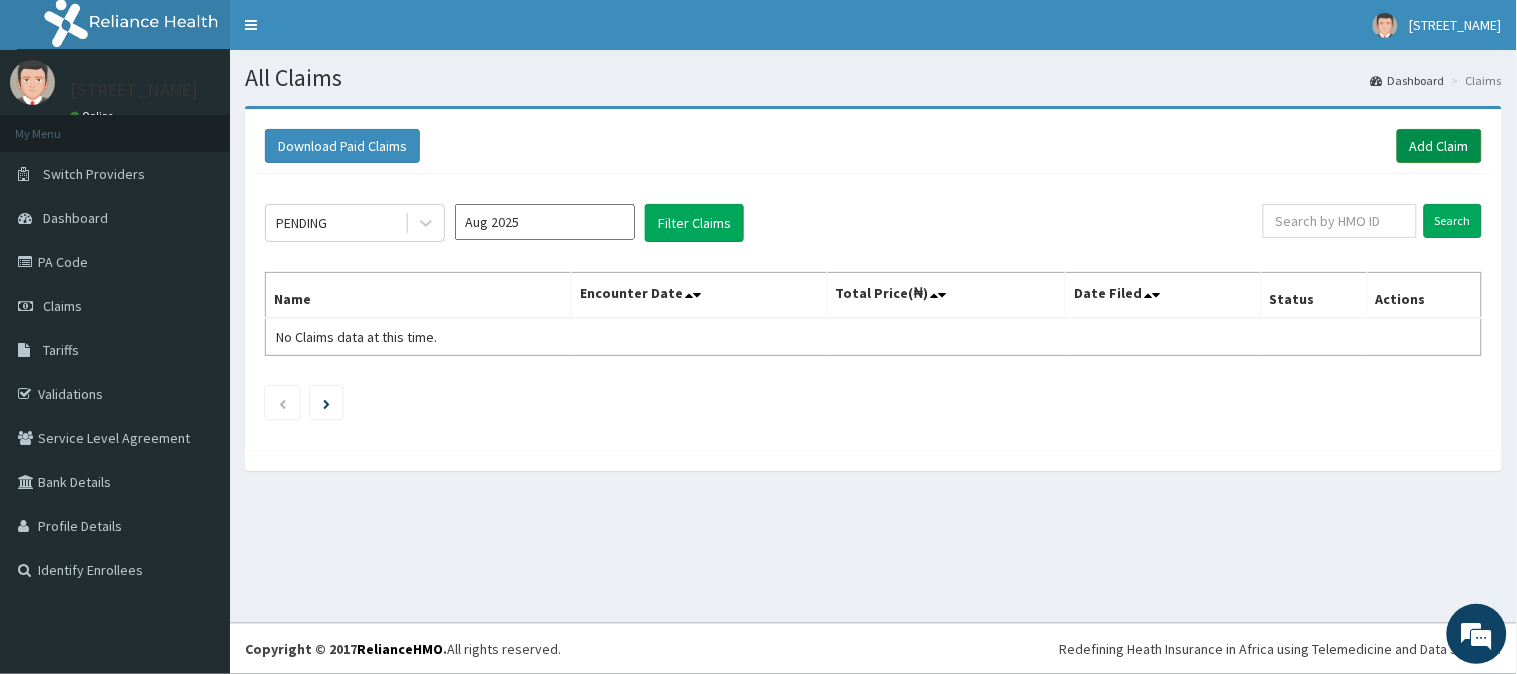 scroll, scrollTop: 0, scrollLeft: 0, axis: both 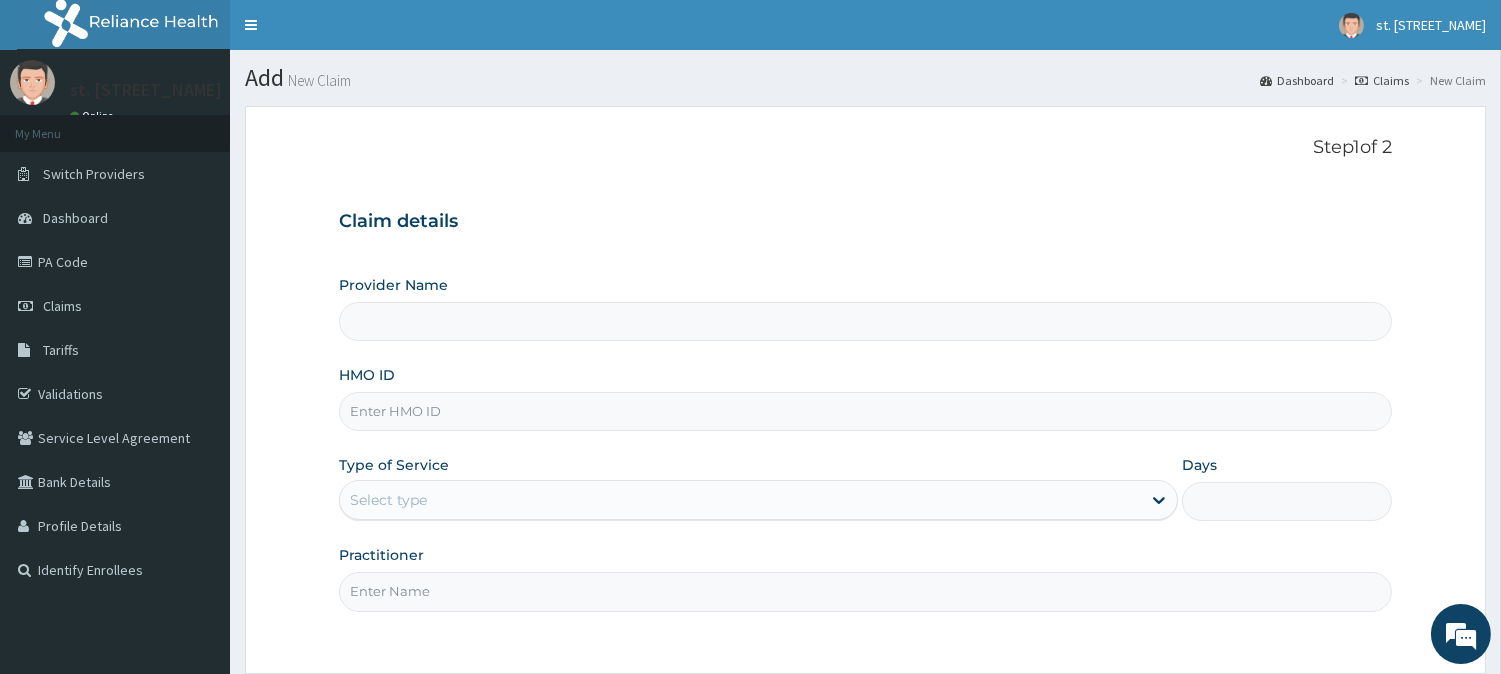 type on "St. Shiloh Medical Centre" 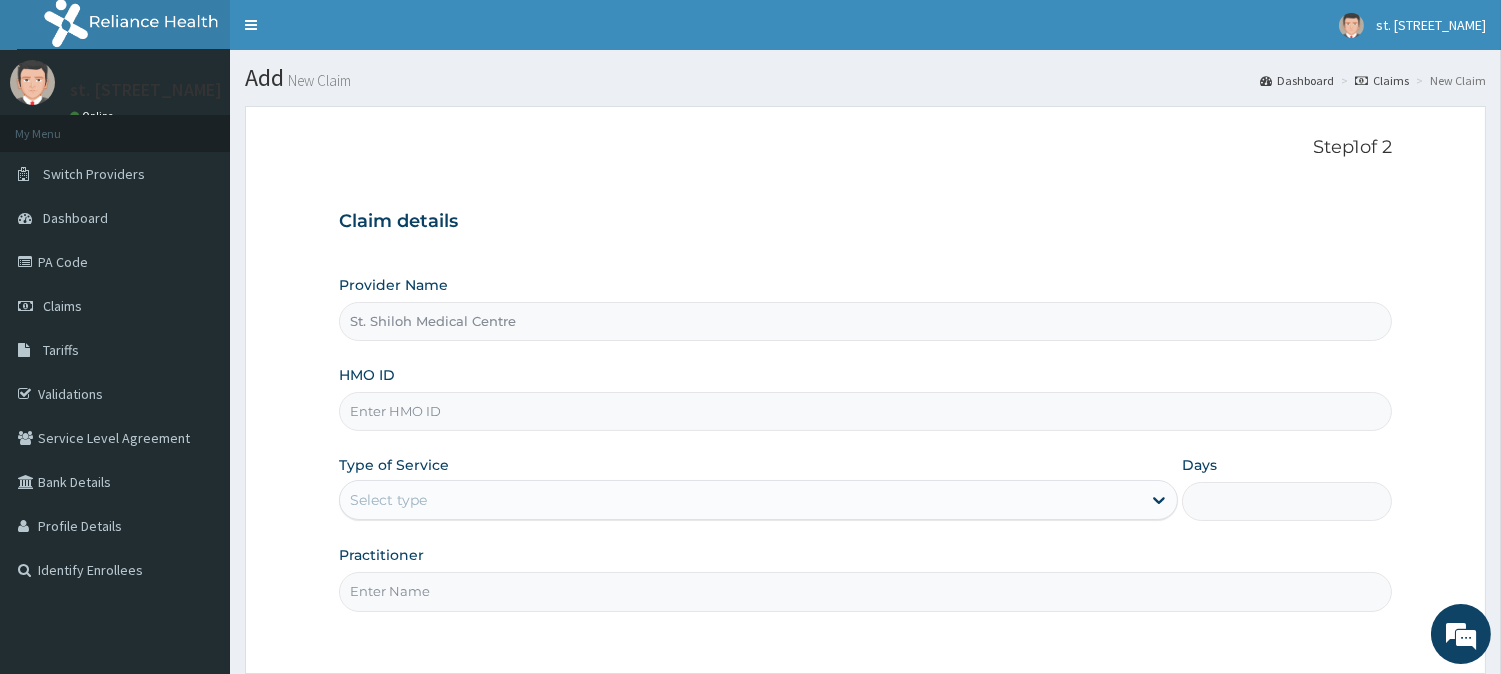 click on "HMO ID" at bounding box center (865, 411) 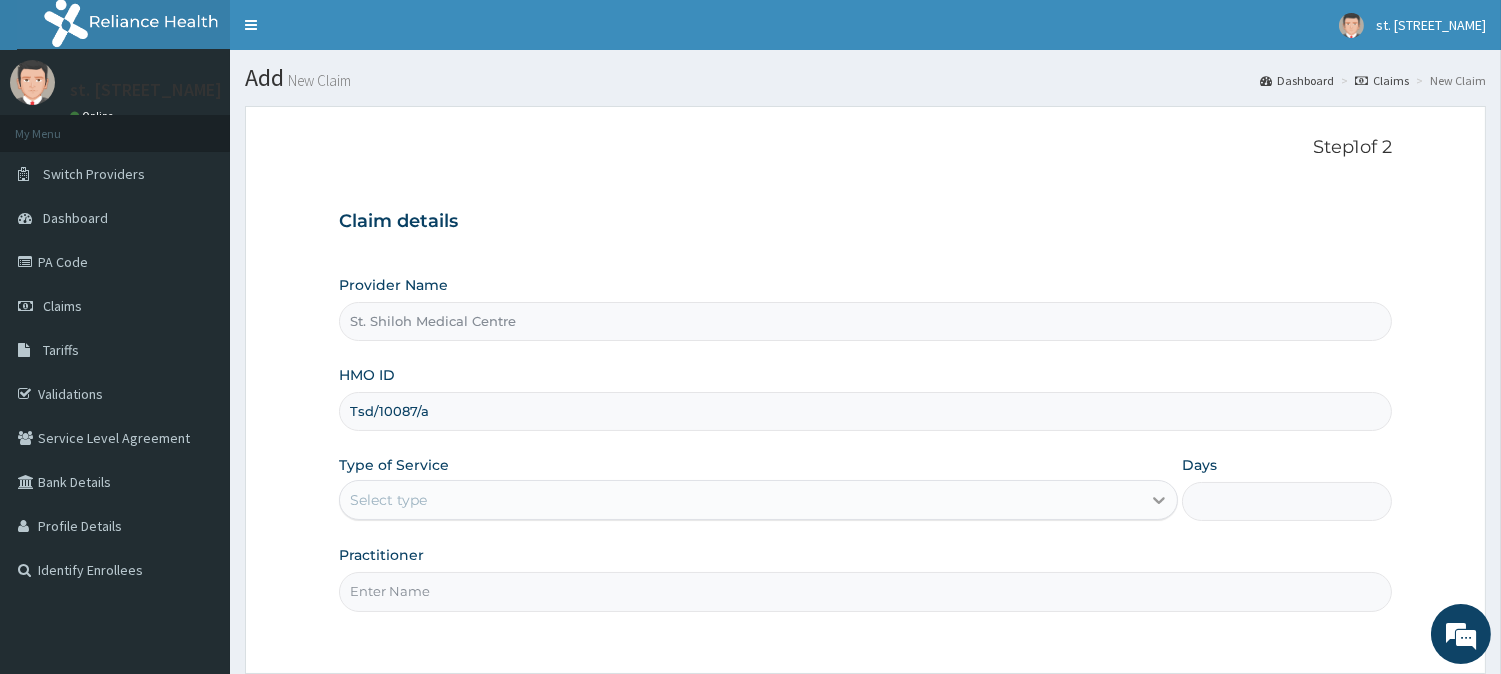 scroll, scrollTop: 0, scrollLeft: 0, axis: both 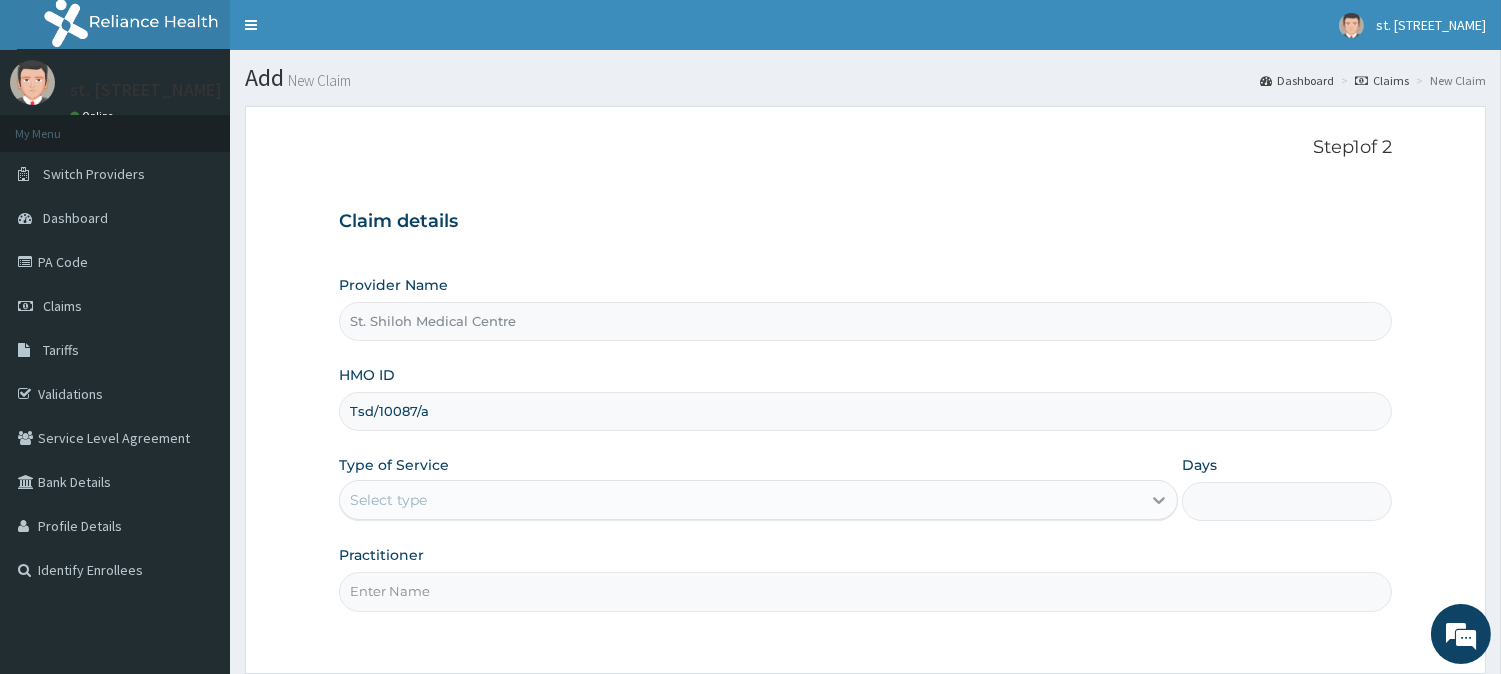 type on "Tsd/10087/a" 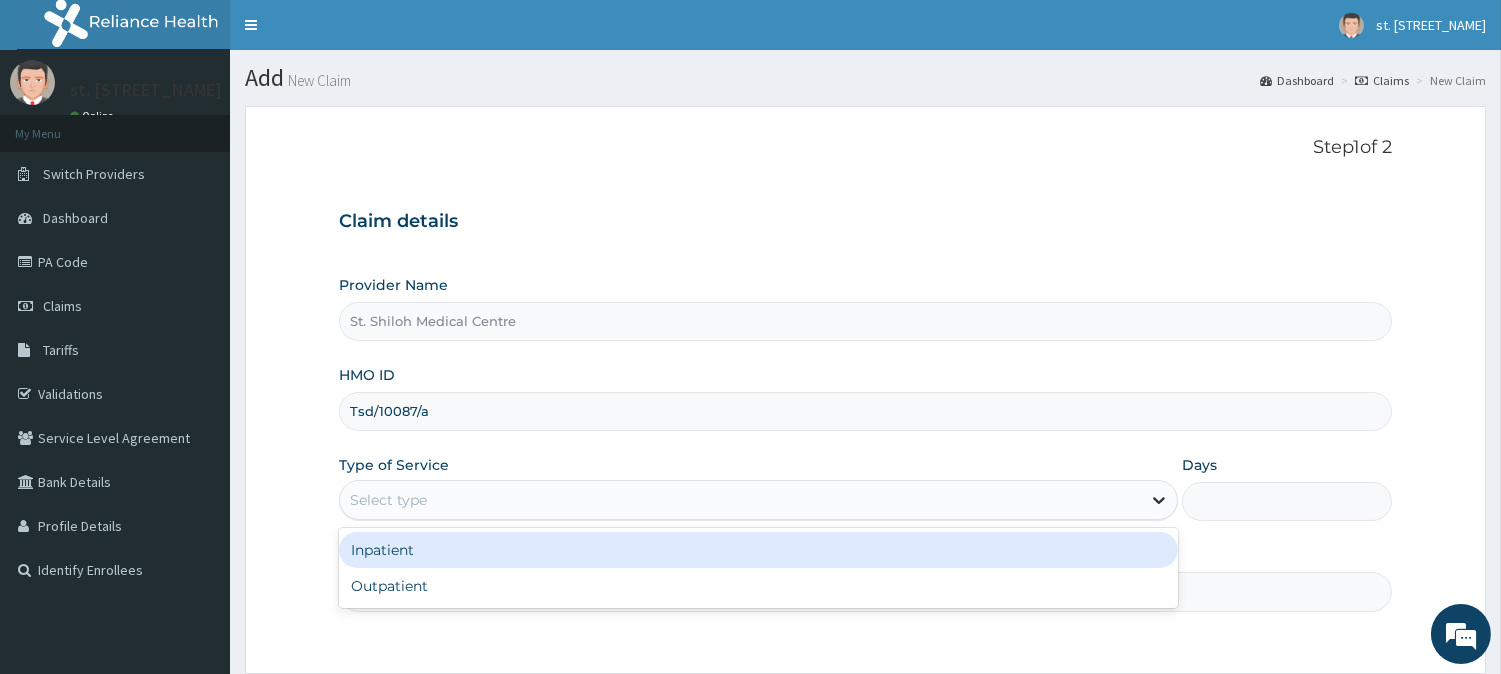 click 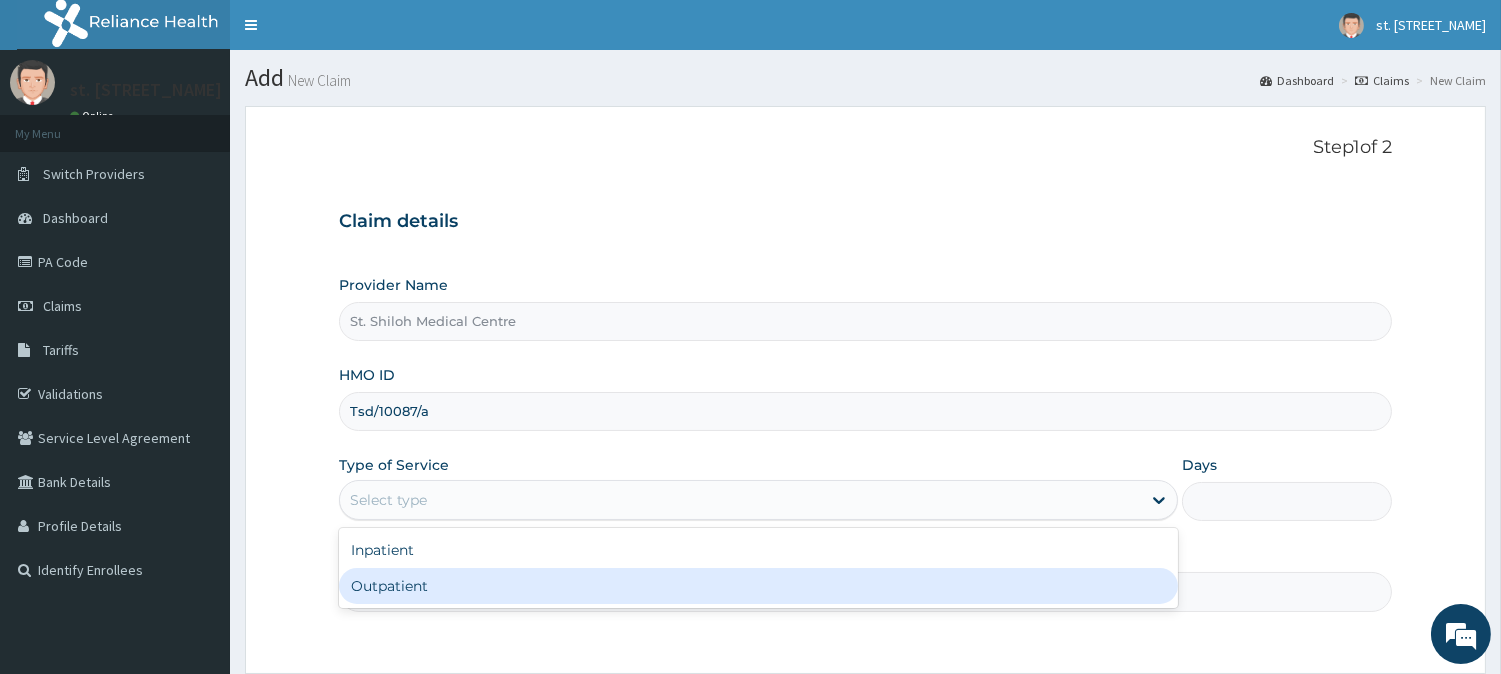 click on "Outpatient" at bounding box center [758, 586] 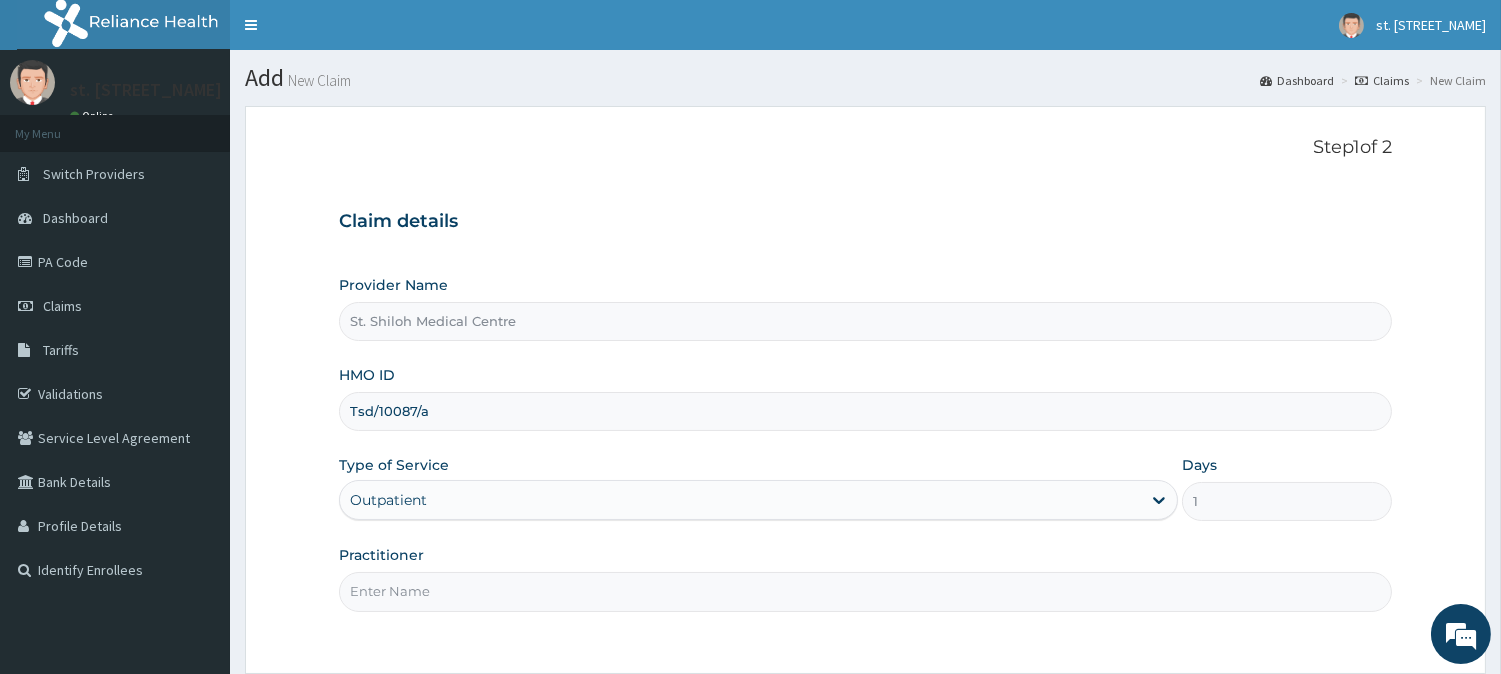 click on "Practitioner" at bounding box center [865, 591] 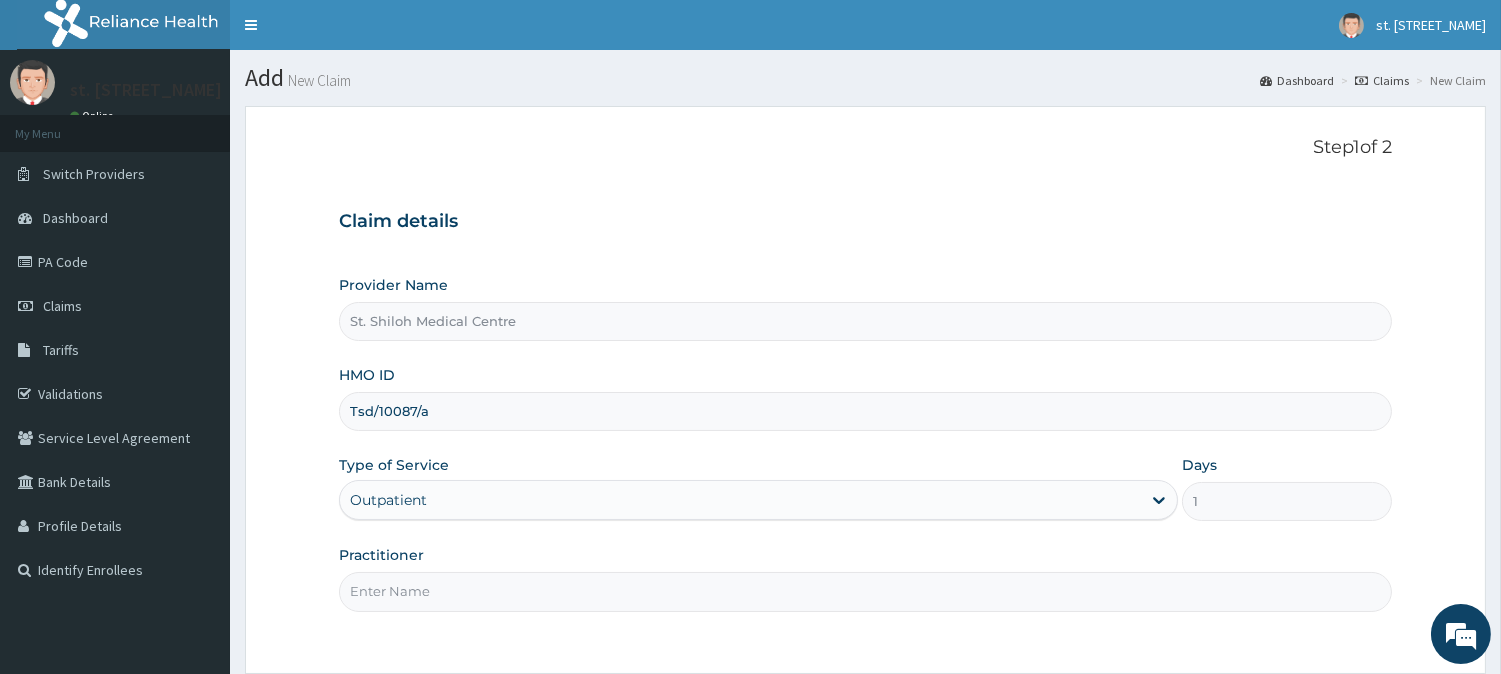 type on "DR OLUFUNSO" 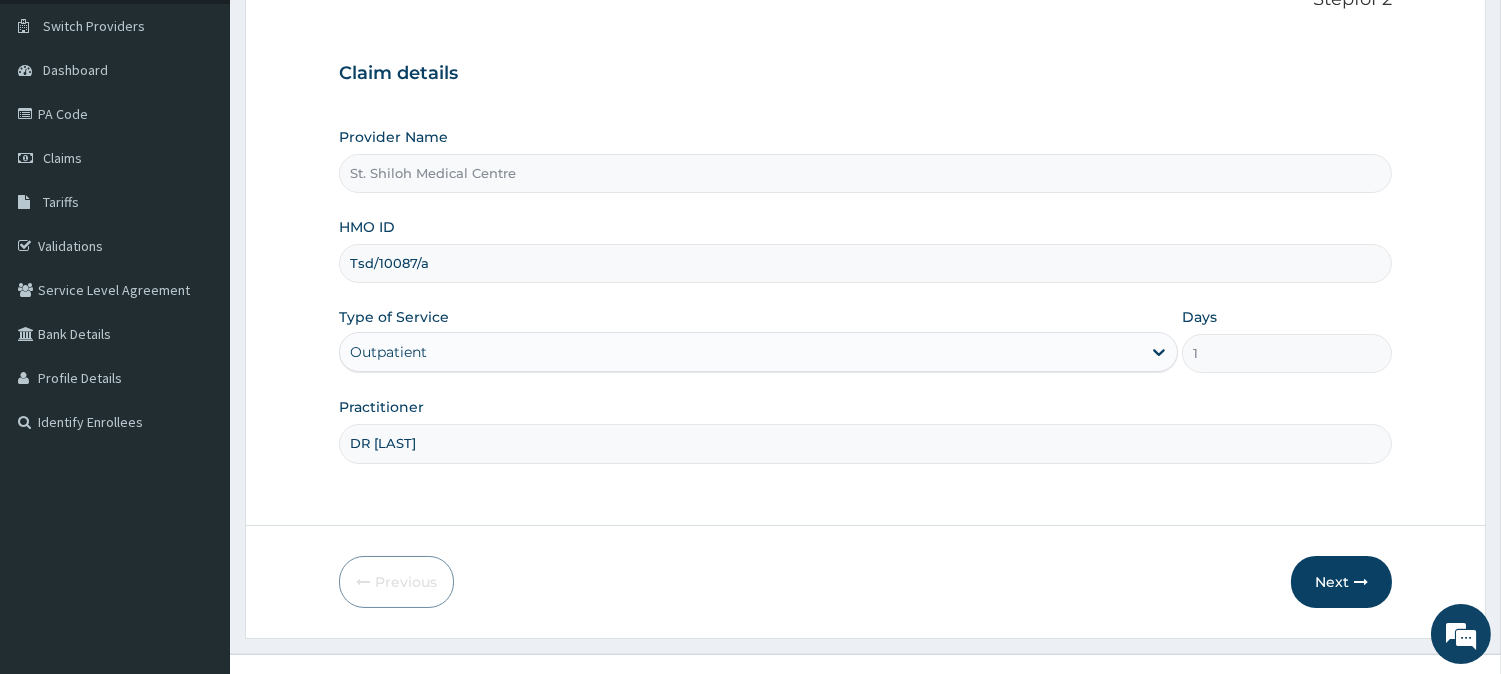 scroll, scrollTop: 171, scrollLeft: 0, axis: vertical 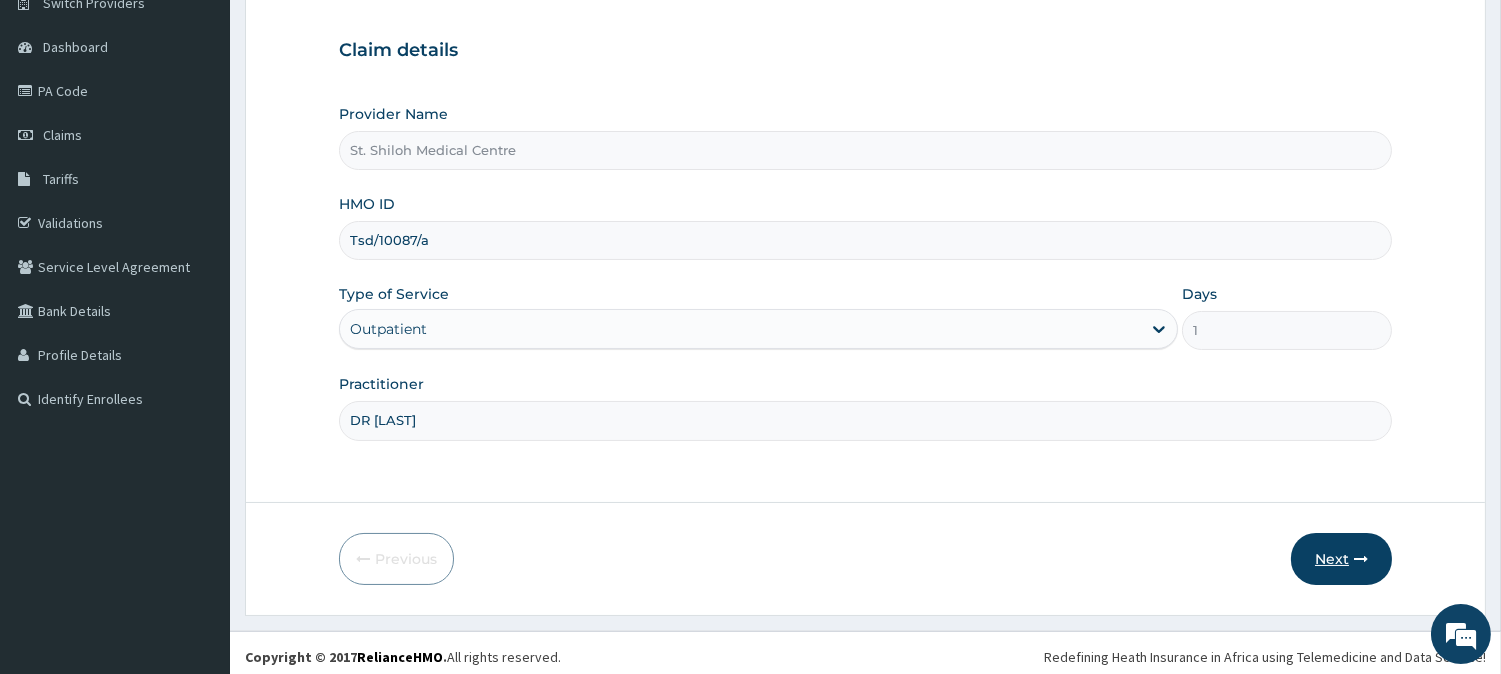 click on "Next" at bounding box center [1341, 559] 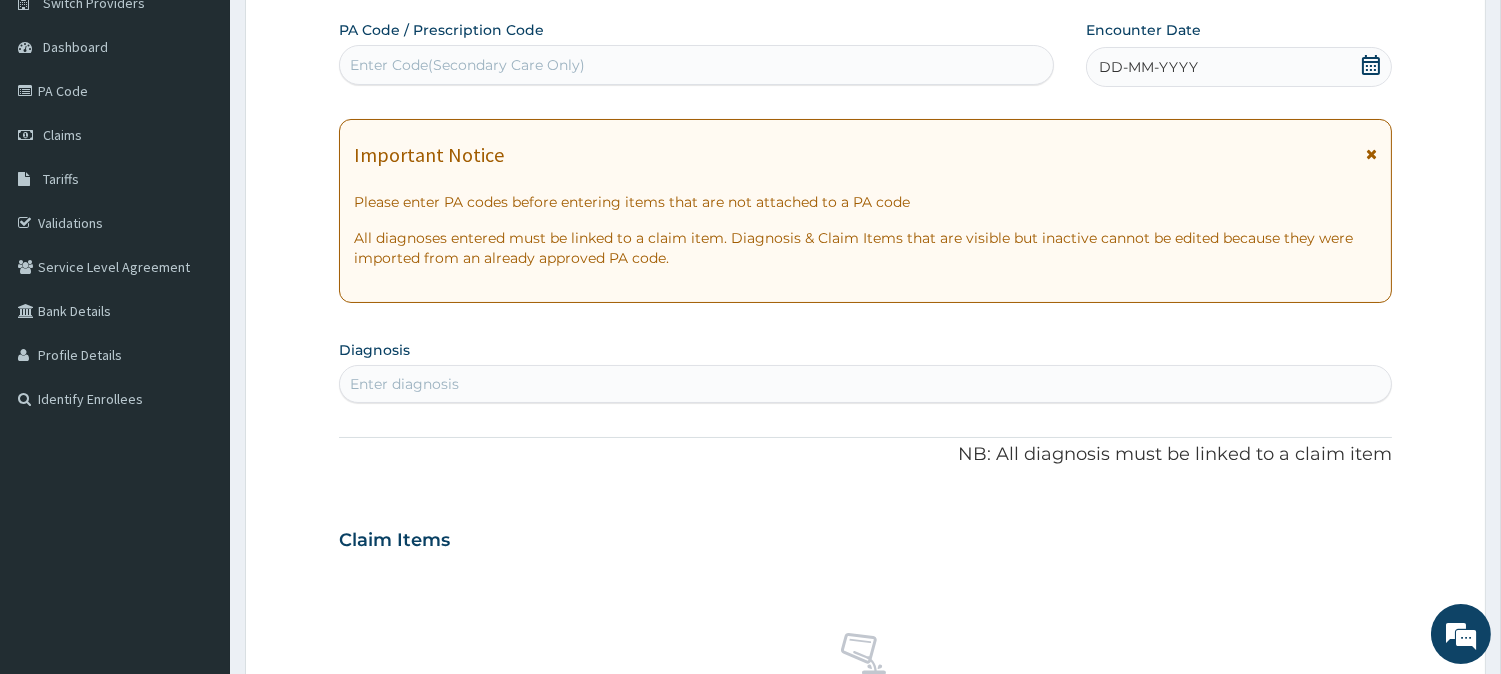 click on "Enter Code(Secondary Care Only)" at bounding box center [696, 65] 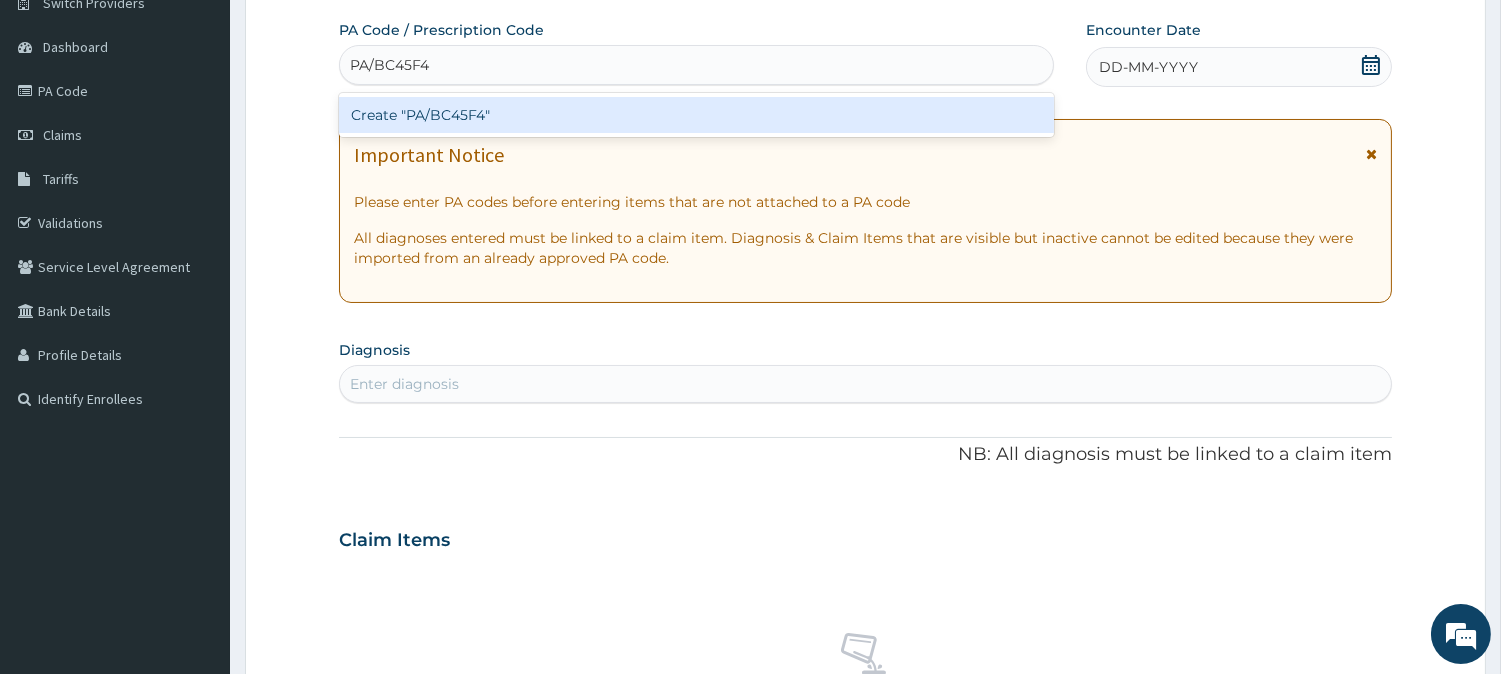 click on "Create "PA/BC45F4"" at bounding box center [696, 115] 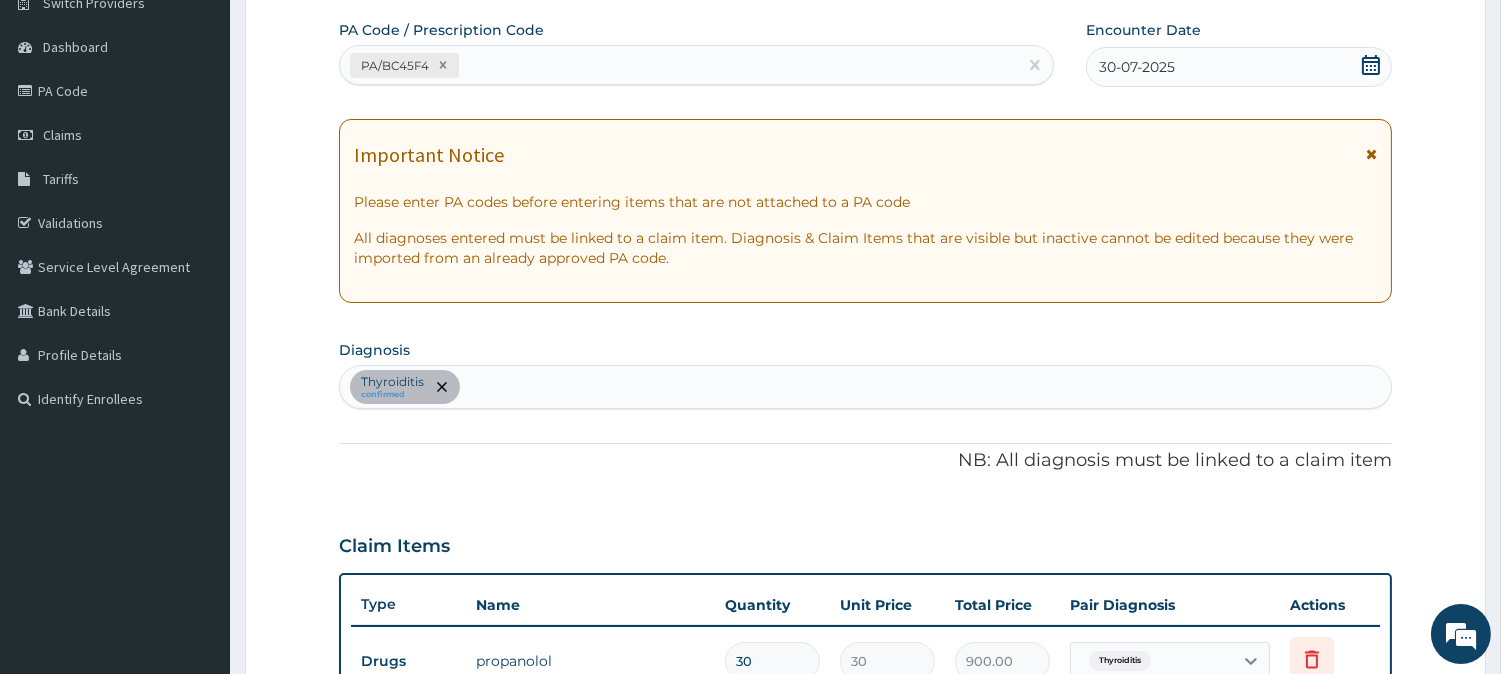 scroll, scrollTop: 633, scrollLeft: 0, axis: vertical 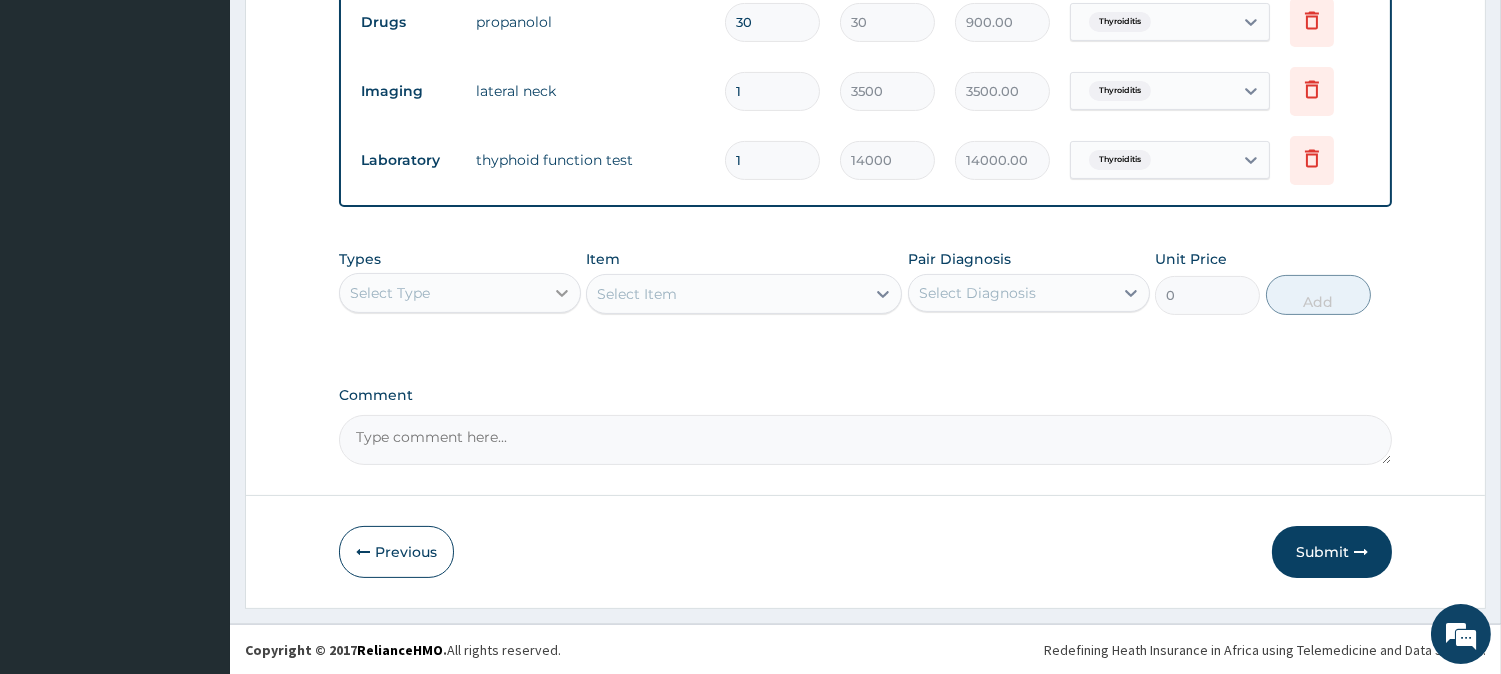 click 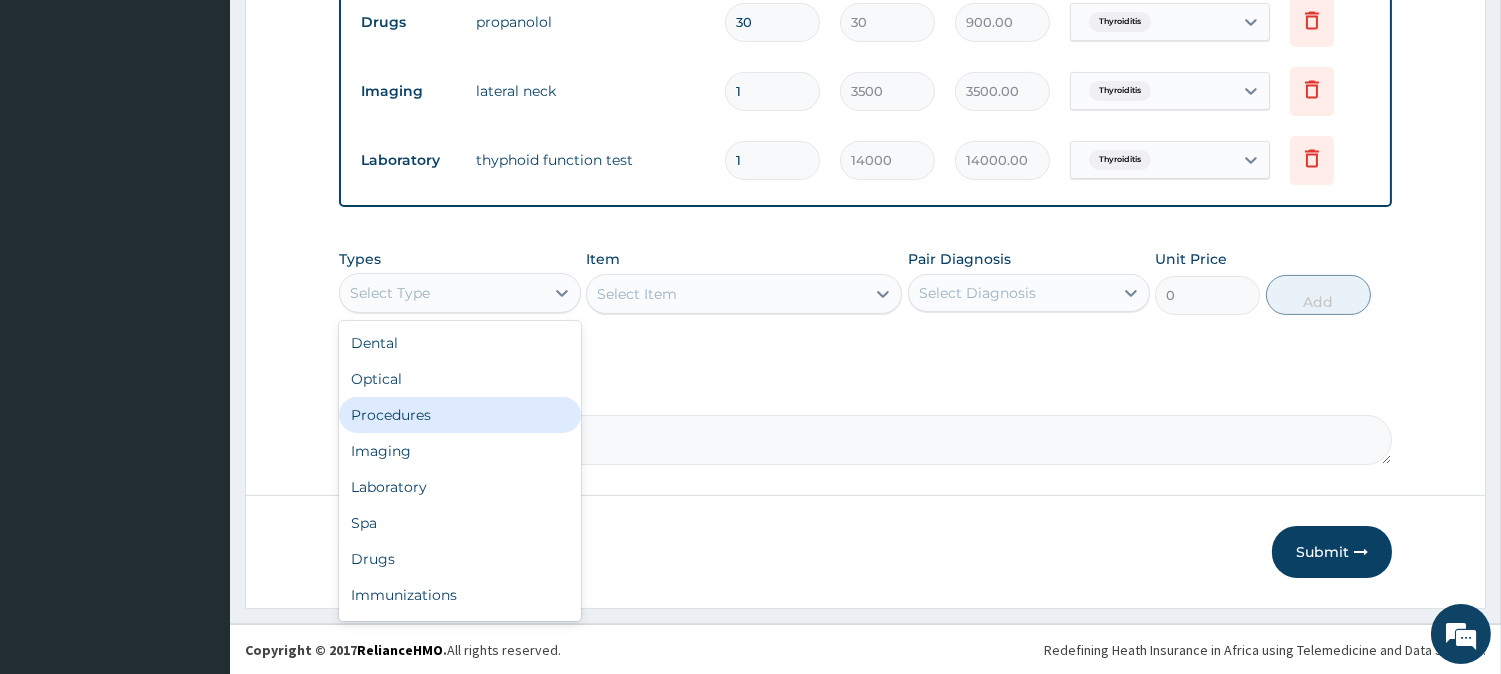 click on "Procedures" at bounding box center (460, 415) 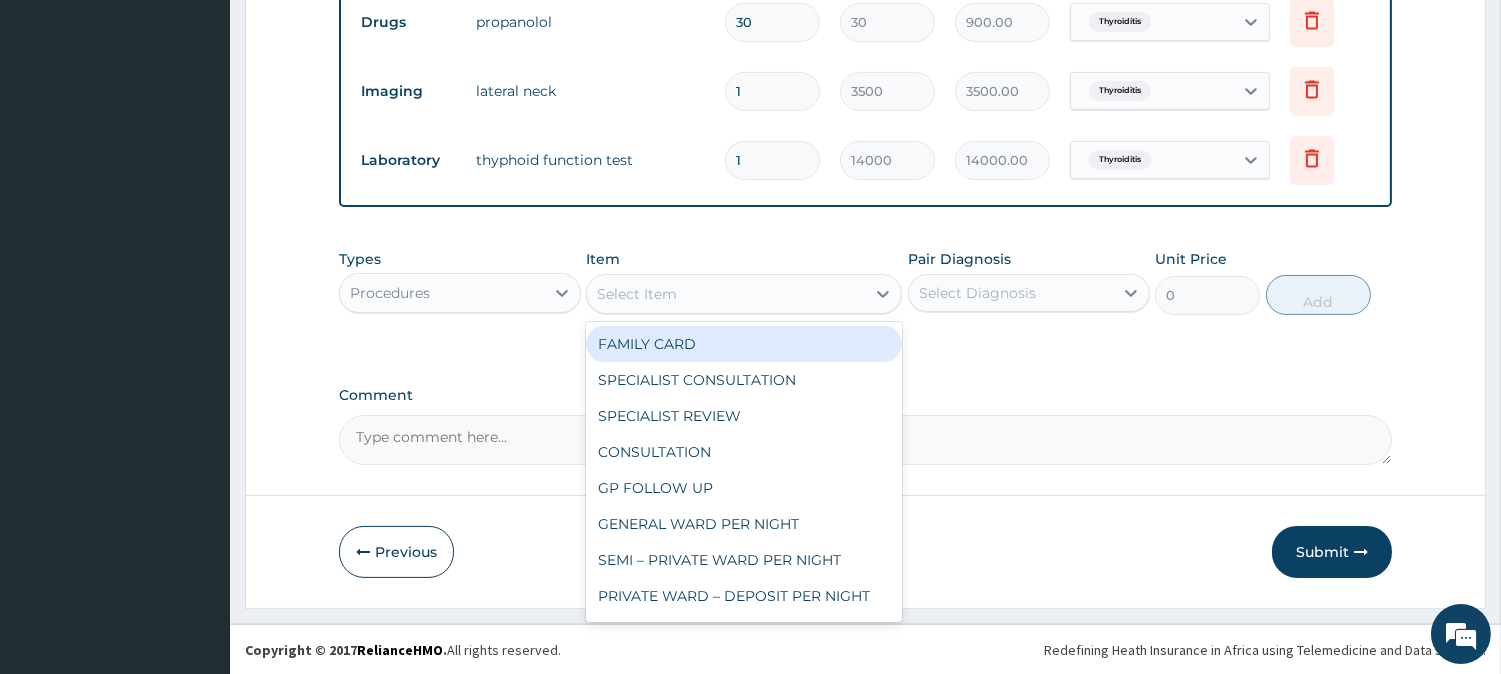 click on "Select Item" at bounding box center (726, 294) 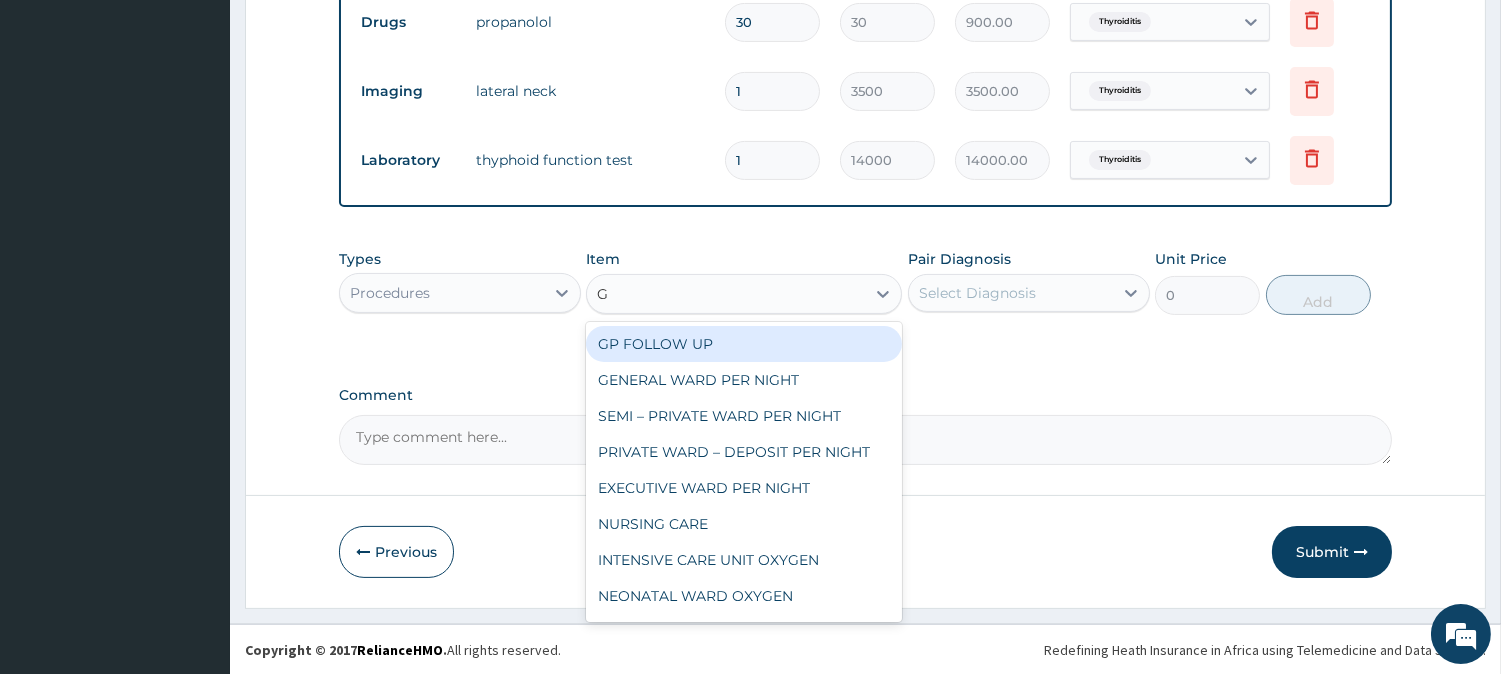 type on "GP" 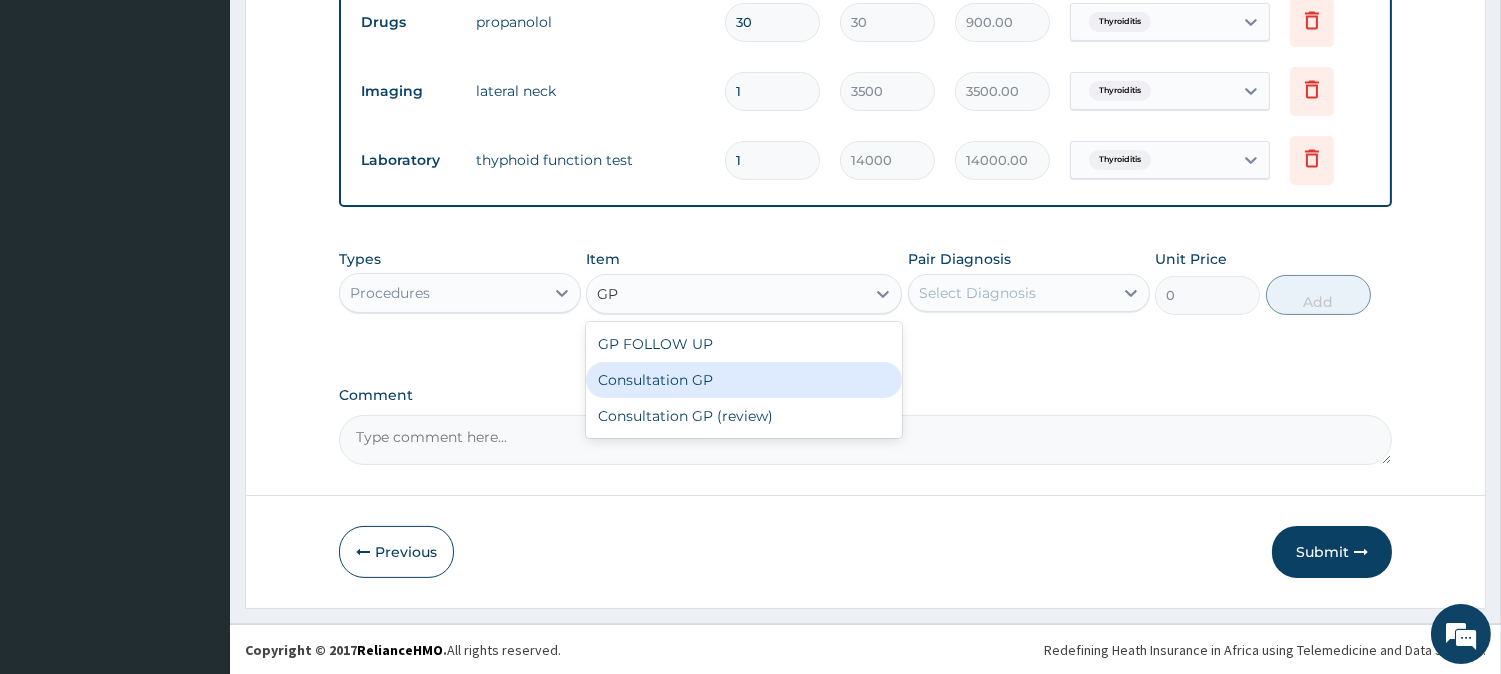 click on "Consultation GP" at bounding box center (744, 380) 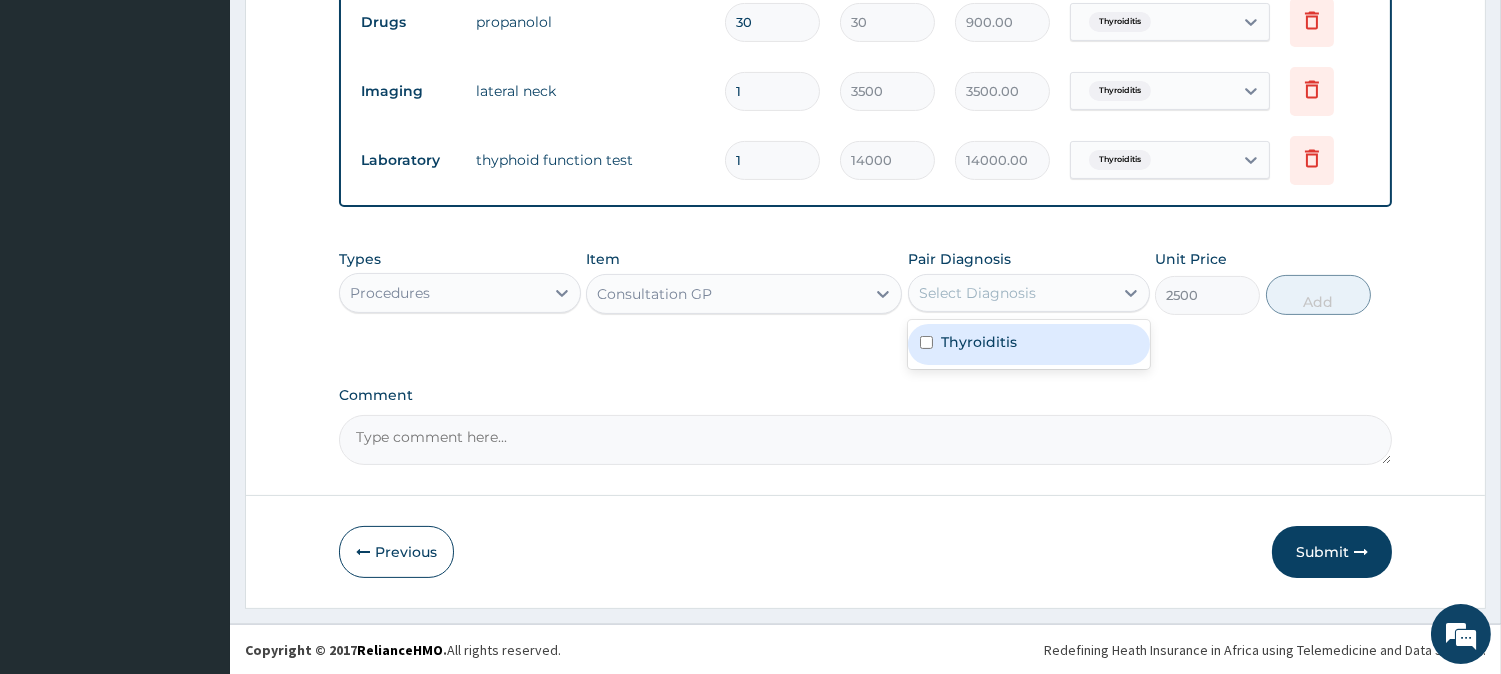 click on "Select Diagnosis" at bounding box center (977, 293) 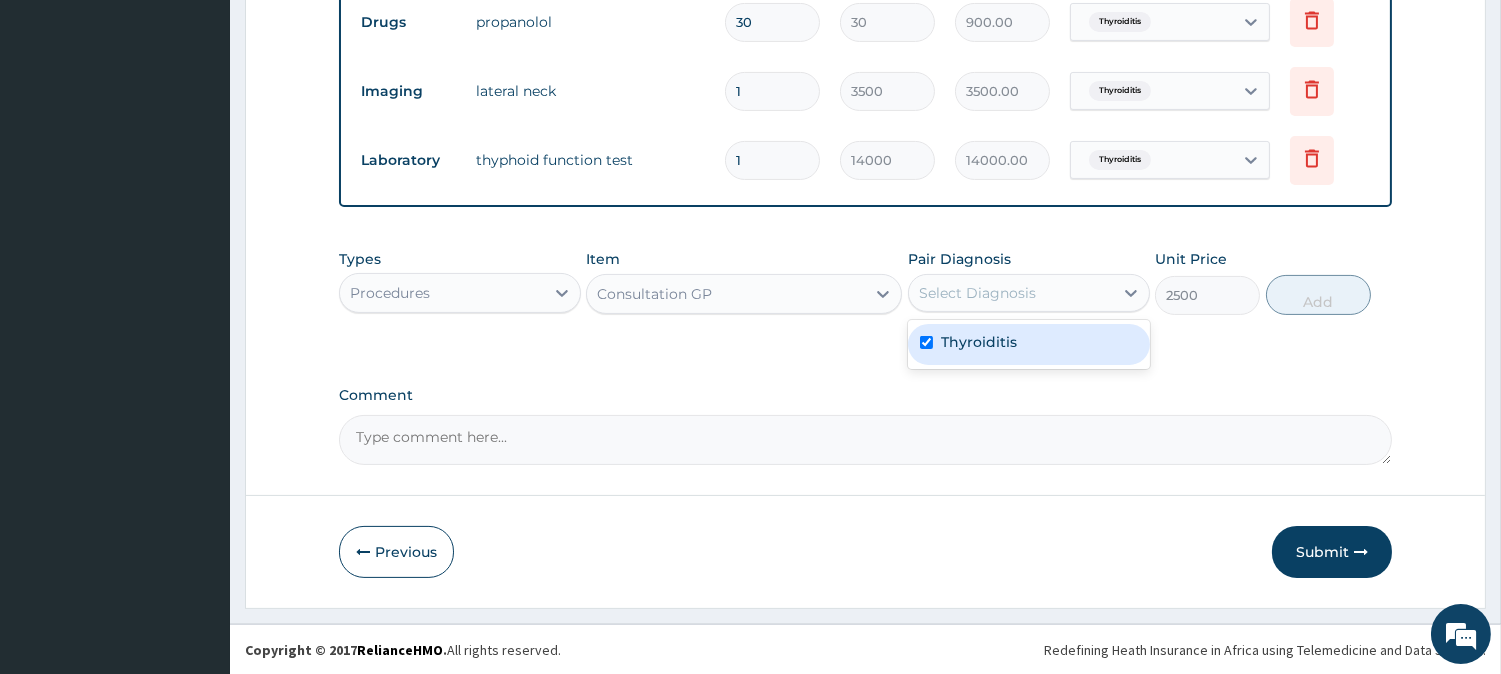 checkbox on "true" 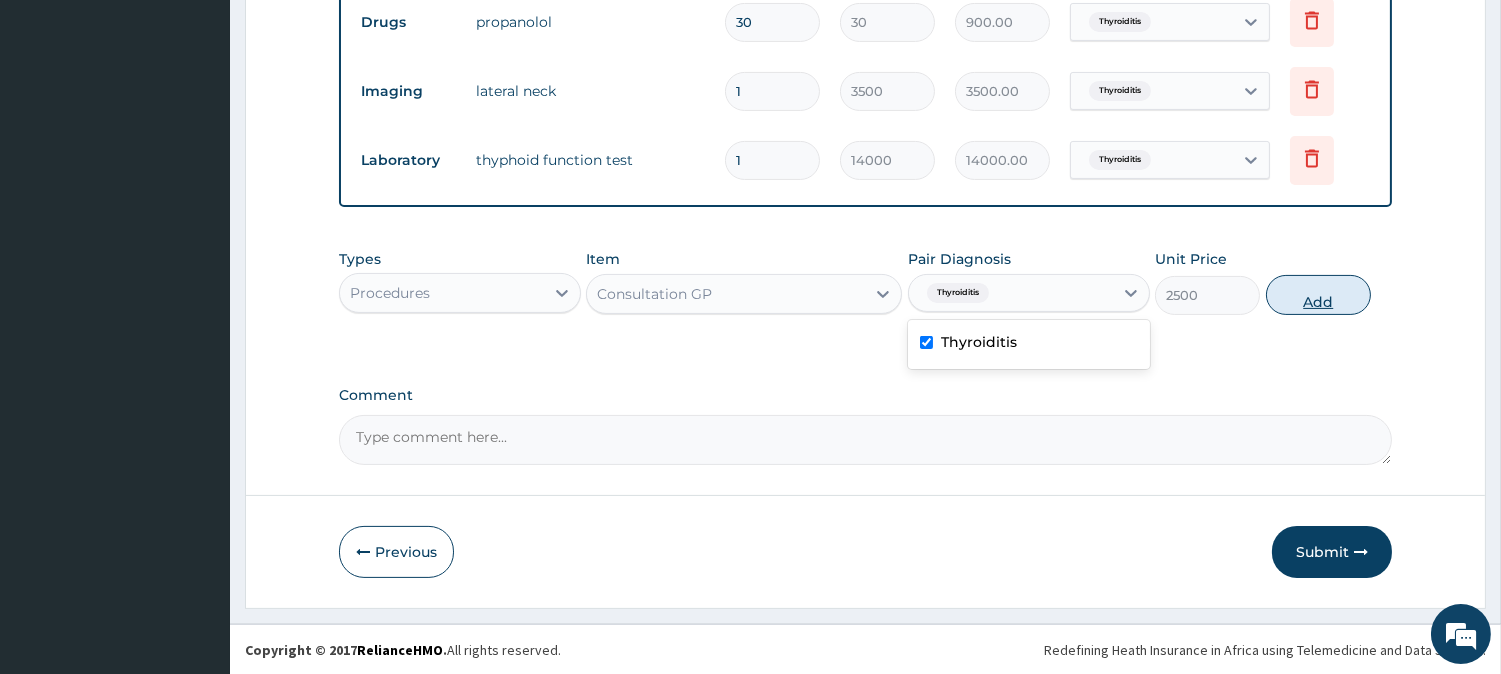 click on "Add" at bounding box center [1318, 295] 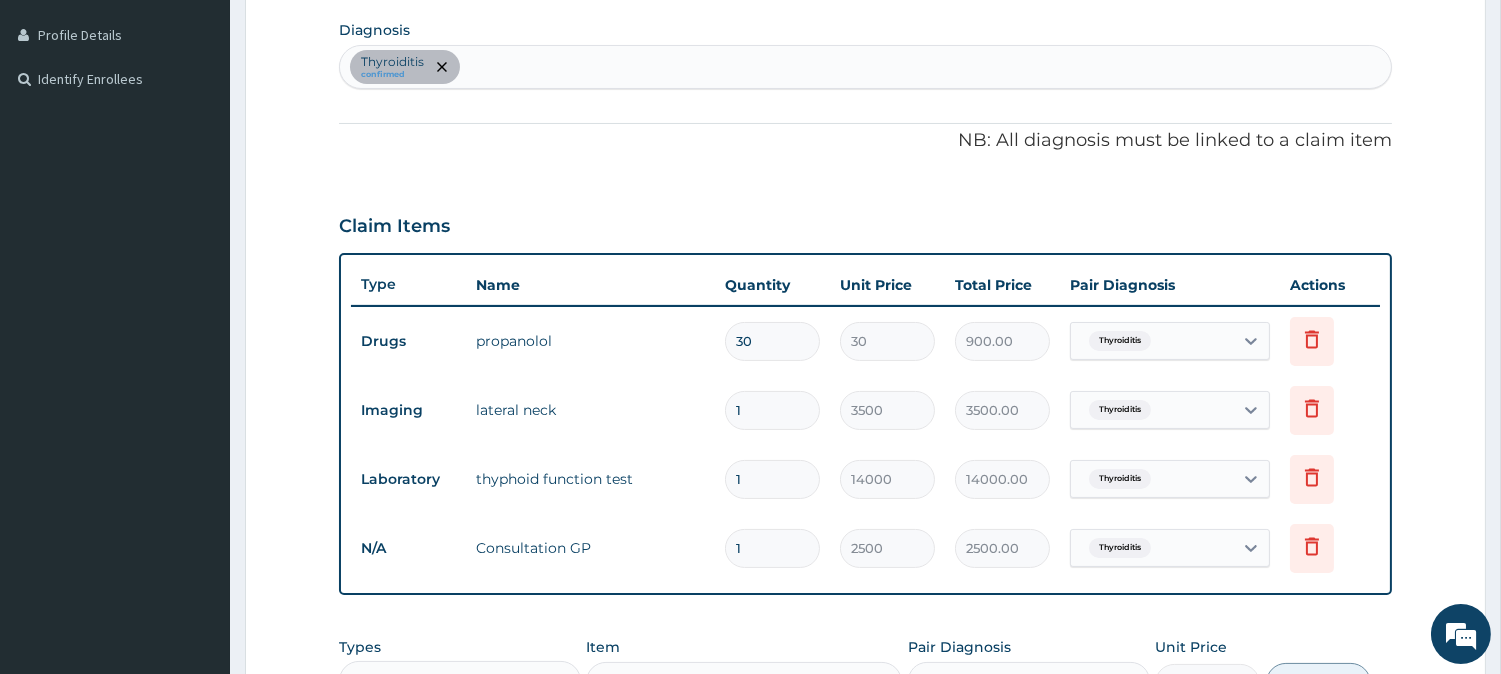 scroll, scrollTop: 485, scrollLeft: 0, axis: vertical 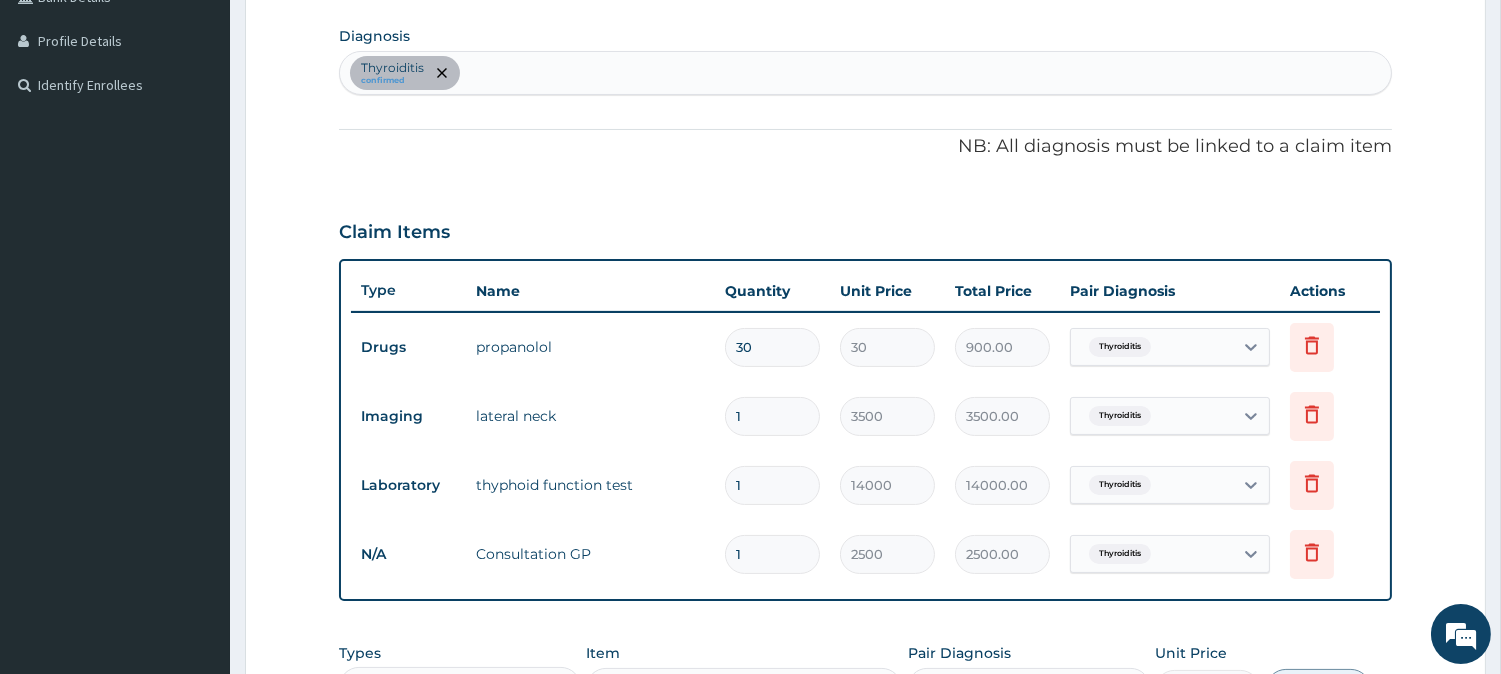 click on "Thyroiditis confirmed" at bounding box center [865, 73] 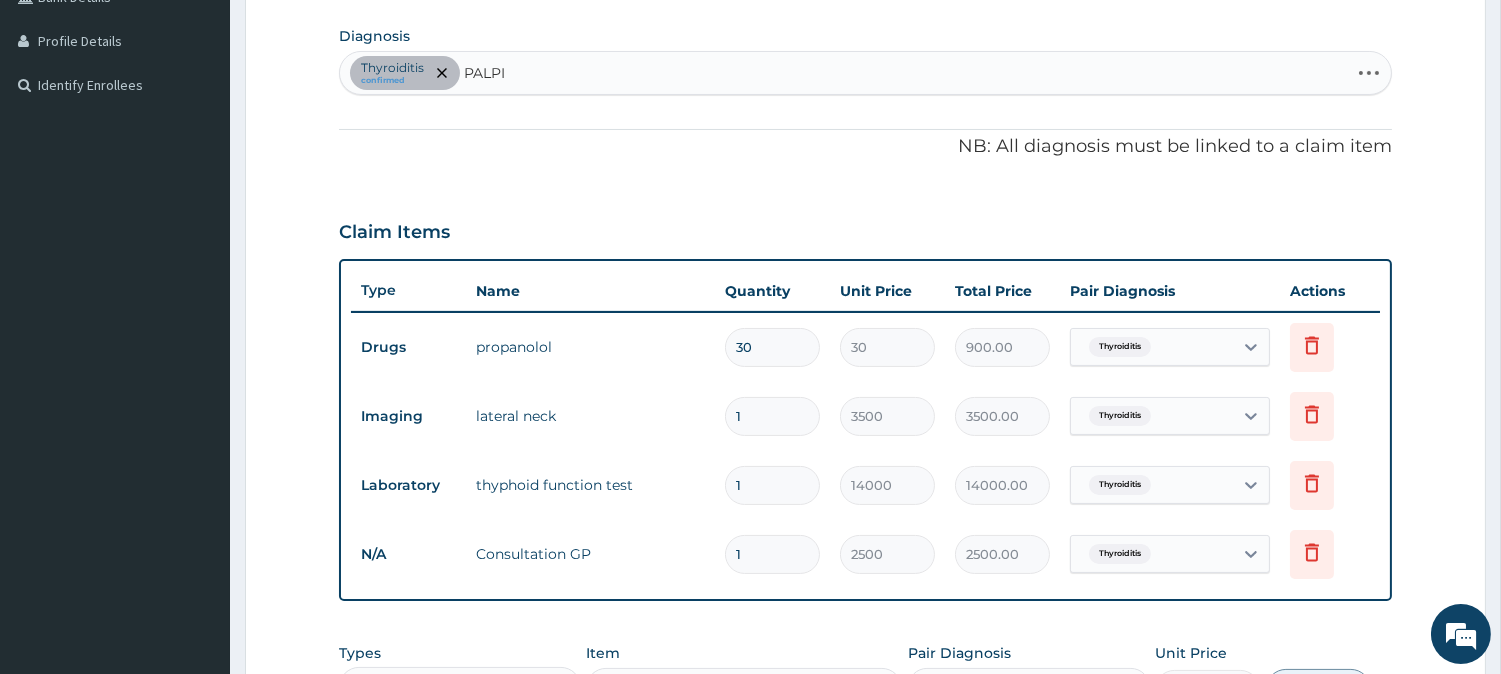 type on "PALPIT" 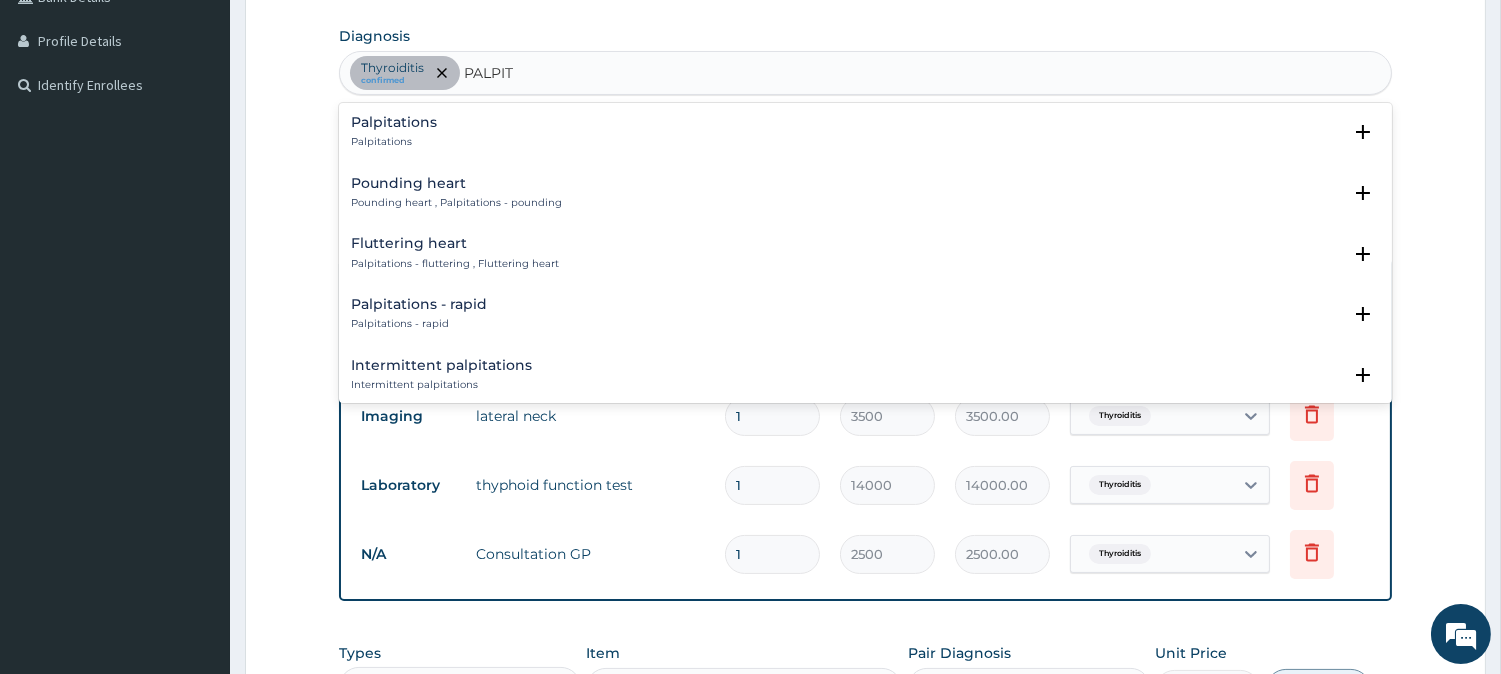 click on "Palpitations" at bounding box center (394, 122) 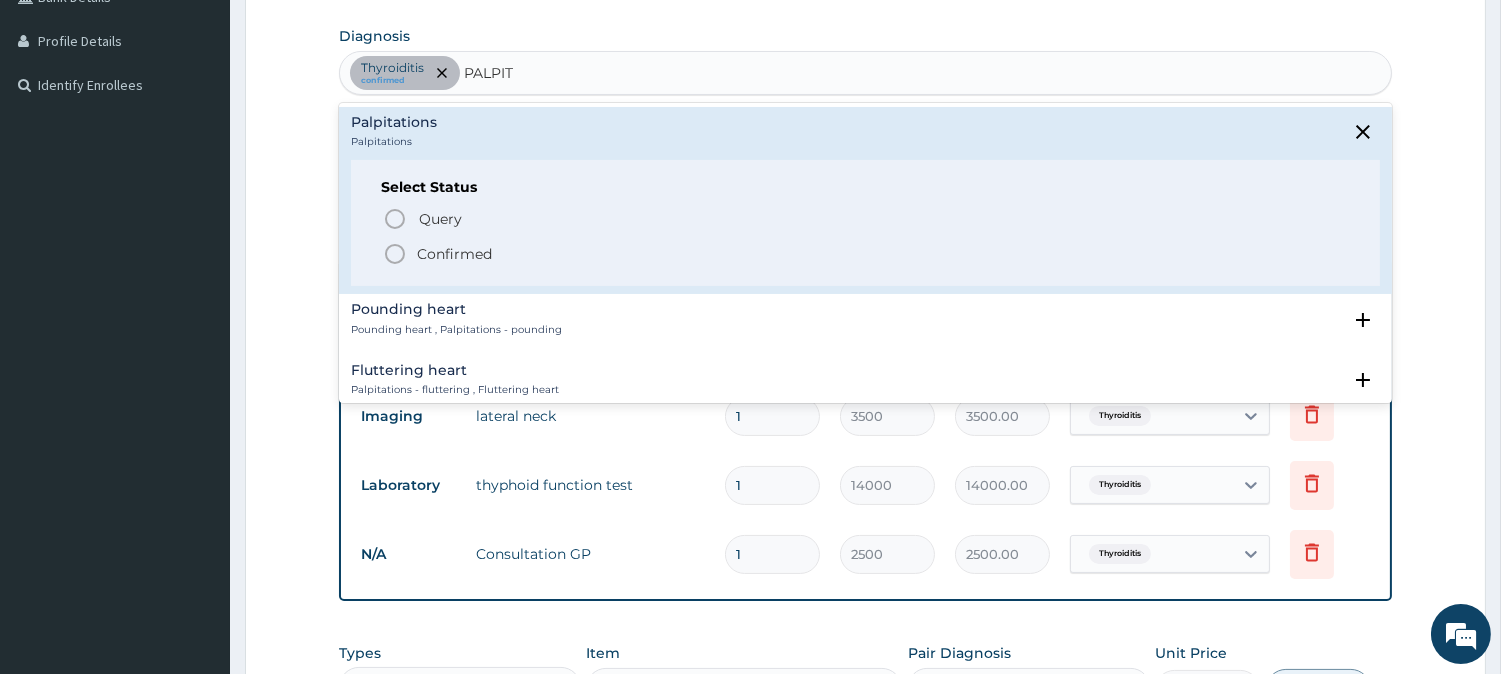 click 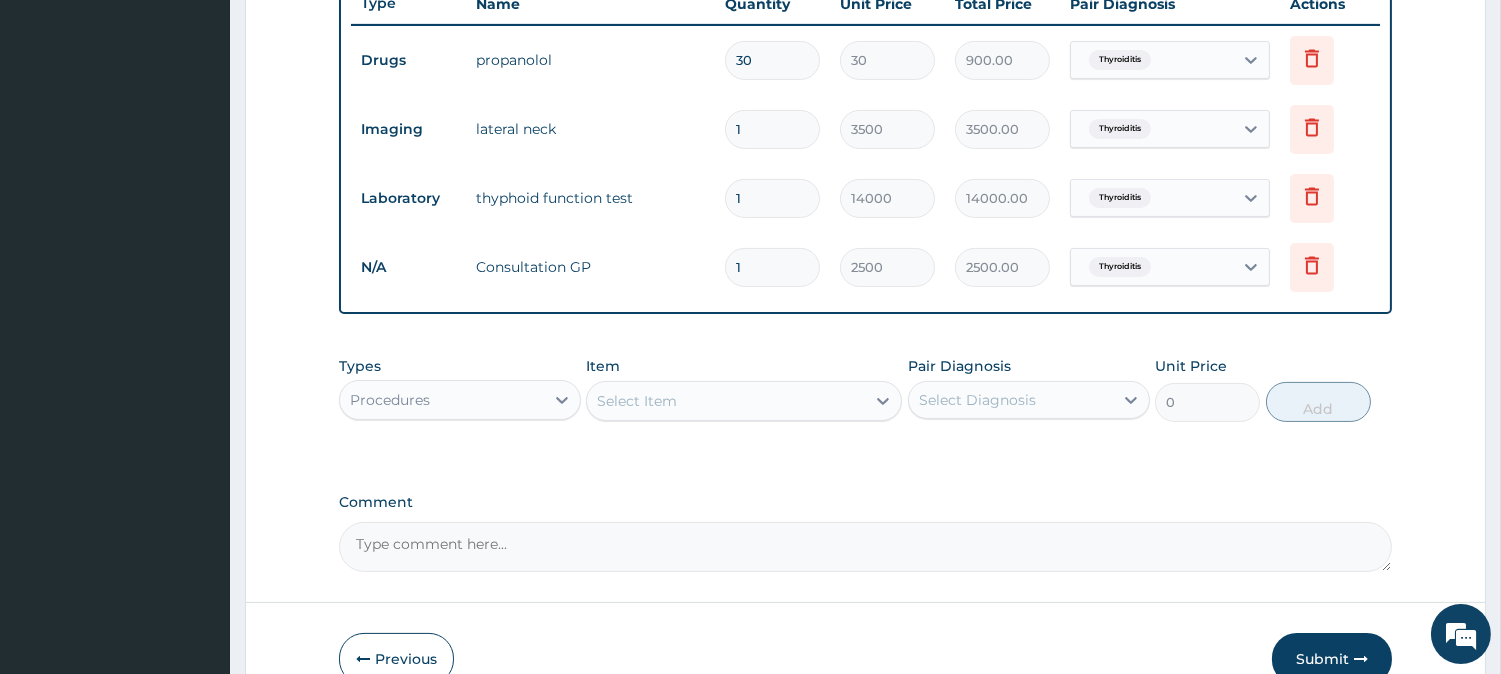 scroll, scrollTop: 780, scrollLeft: 0, axis: vertical 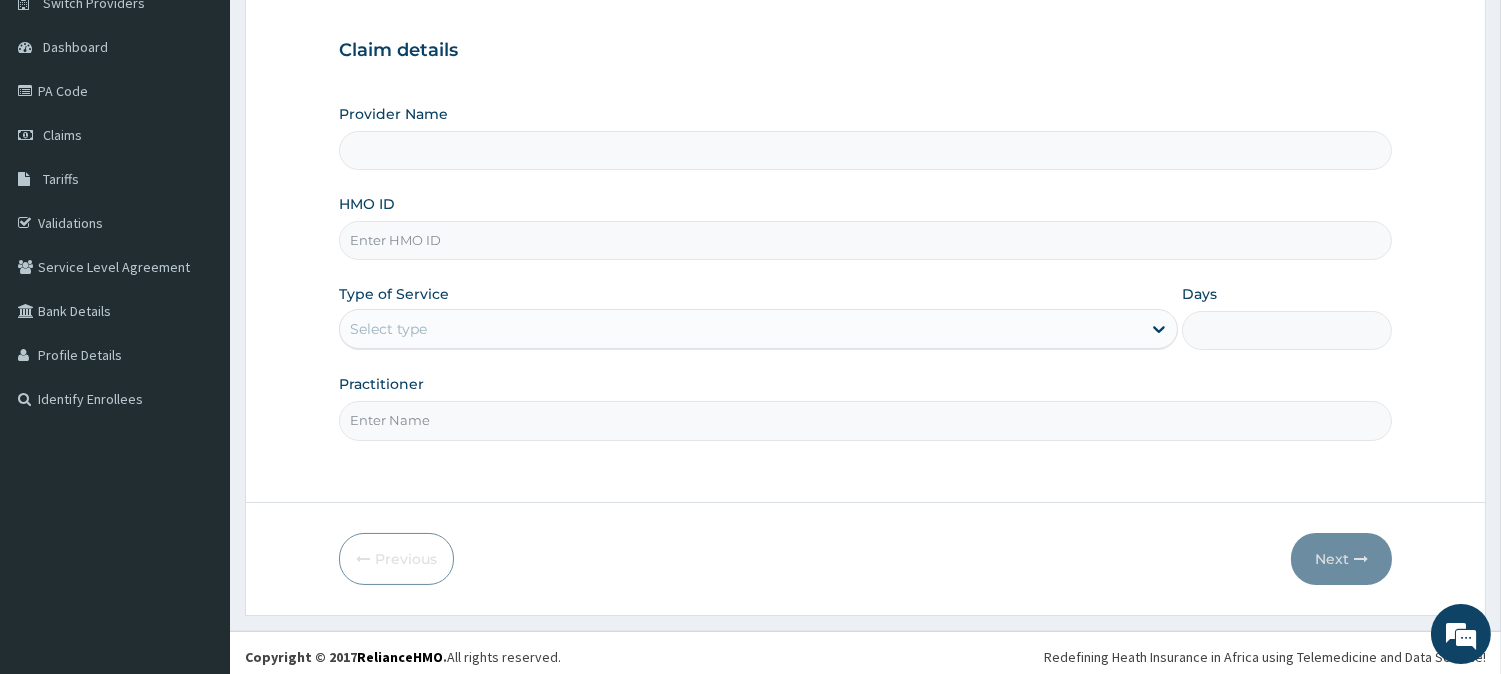 type on "St. Shiloh Medical Centre" 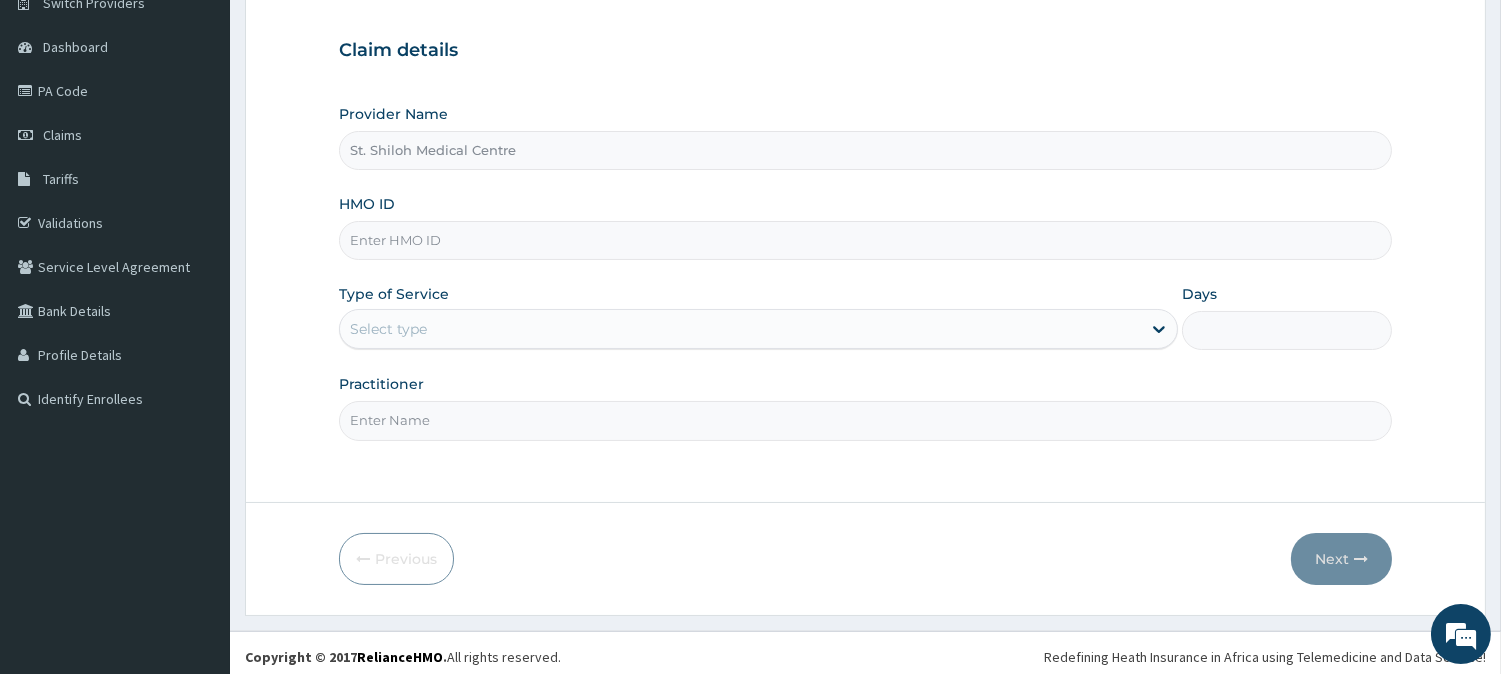 scroll, scrollTop: 0, scrollLeft: 0, axis: both 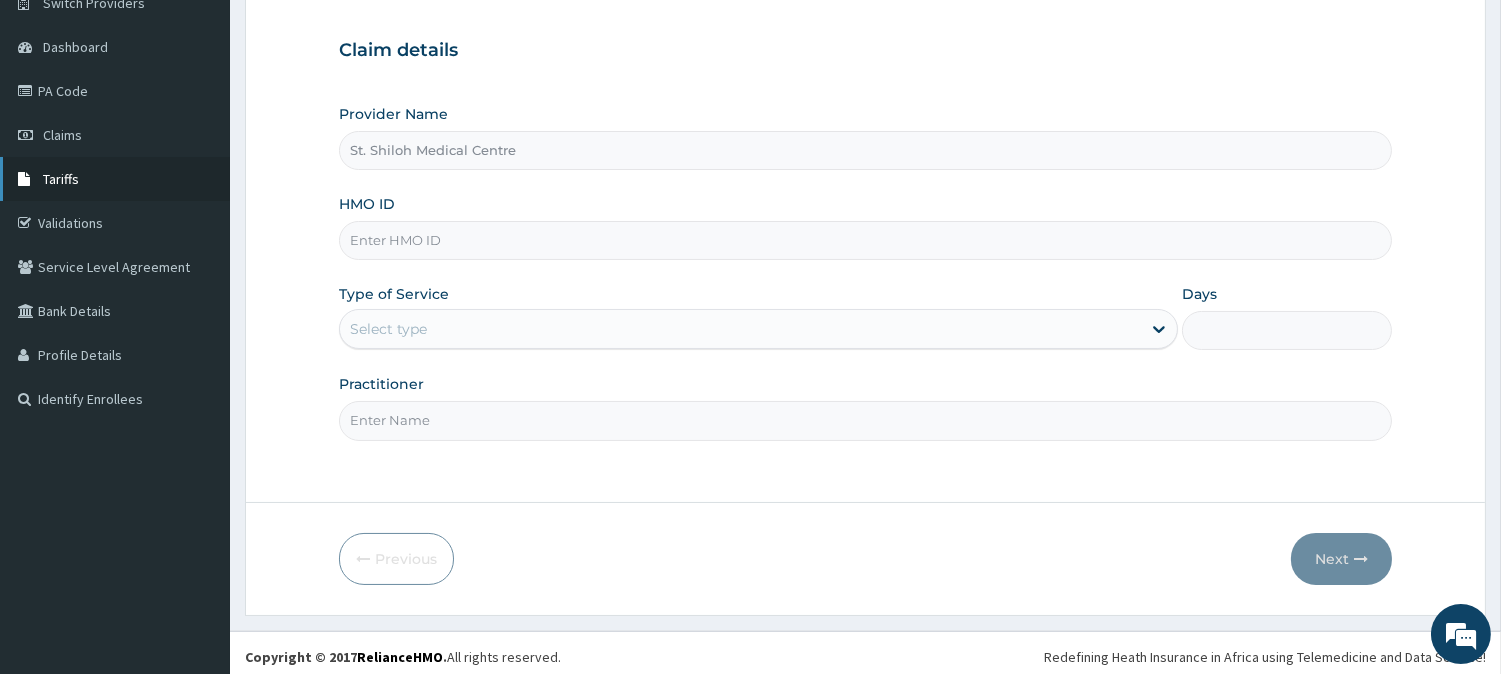 click on "Tariffs" at bounding box center [61, 179] 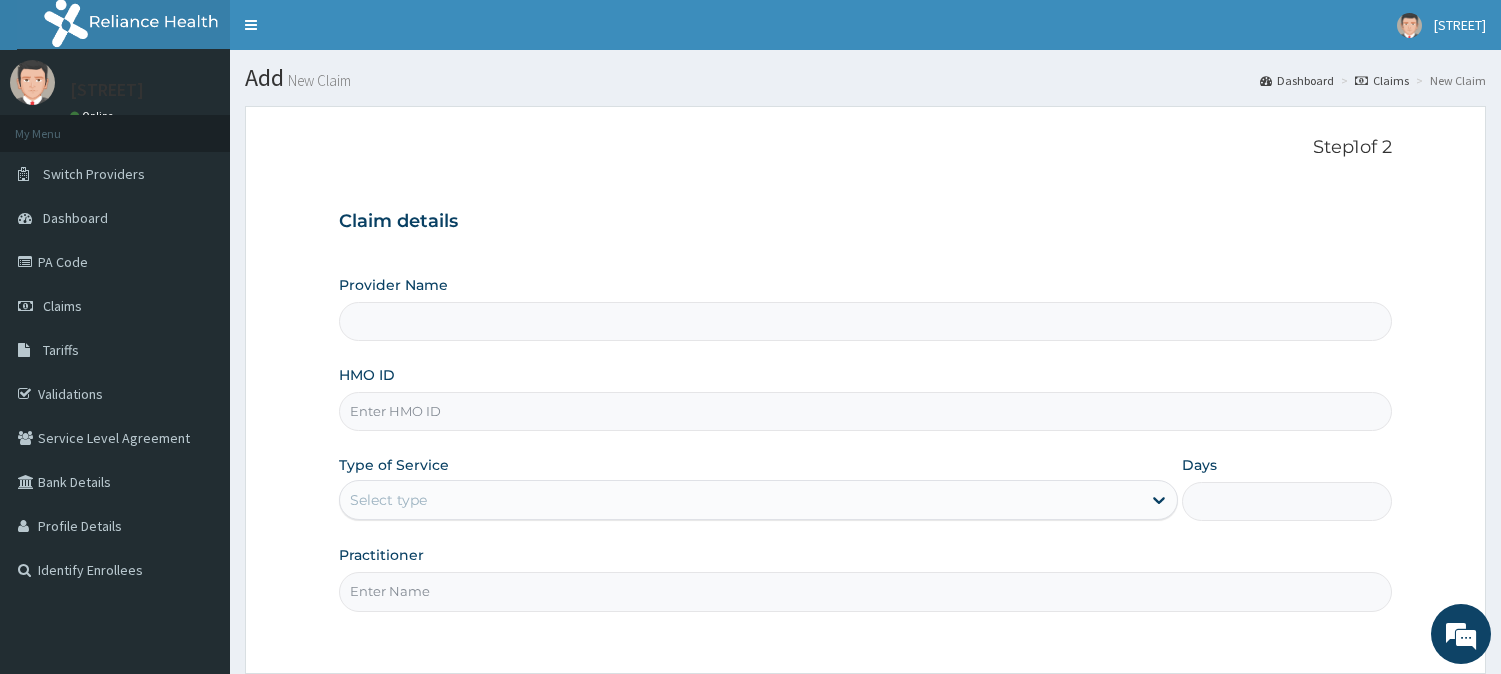 scroll, scrollTop: 171, scrollLeft: 0, axis: vertical 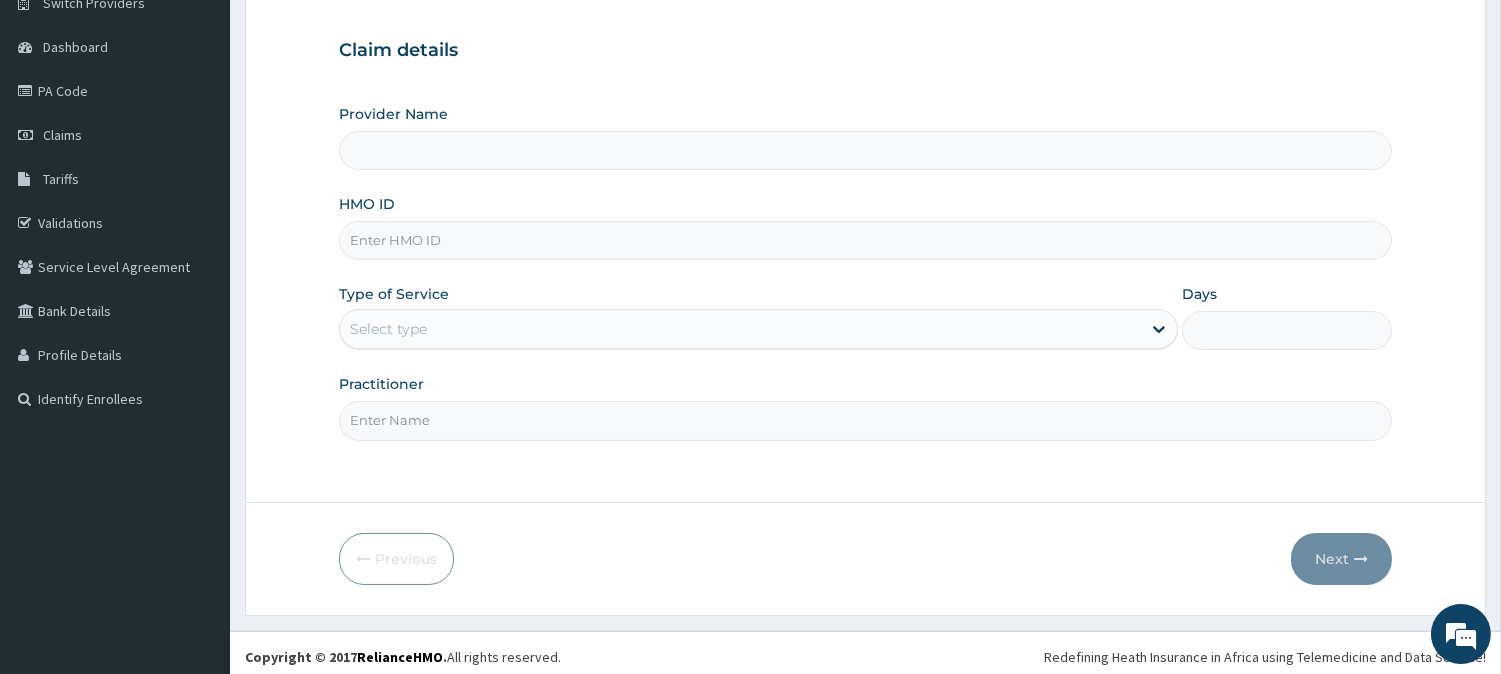 type on "St. Shiloh Medical Centre" 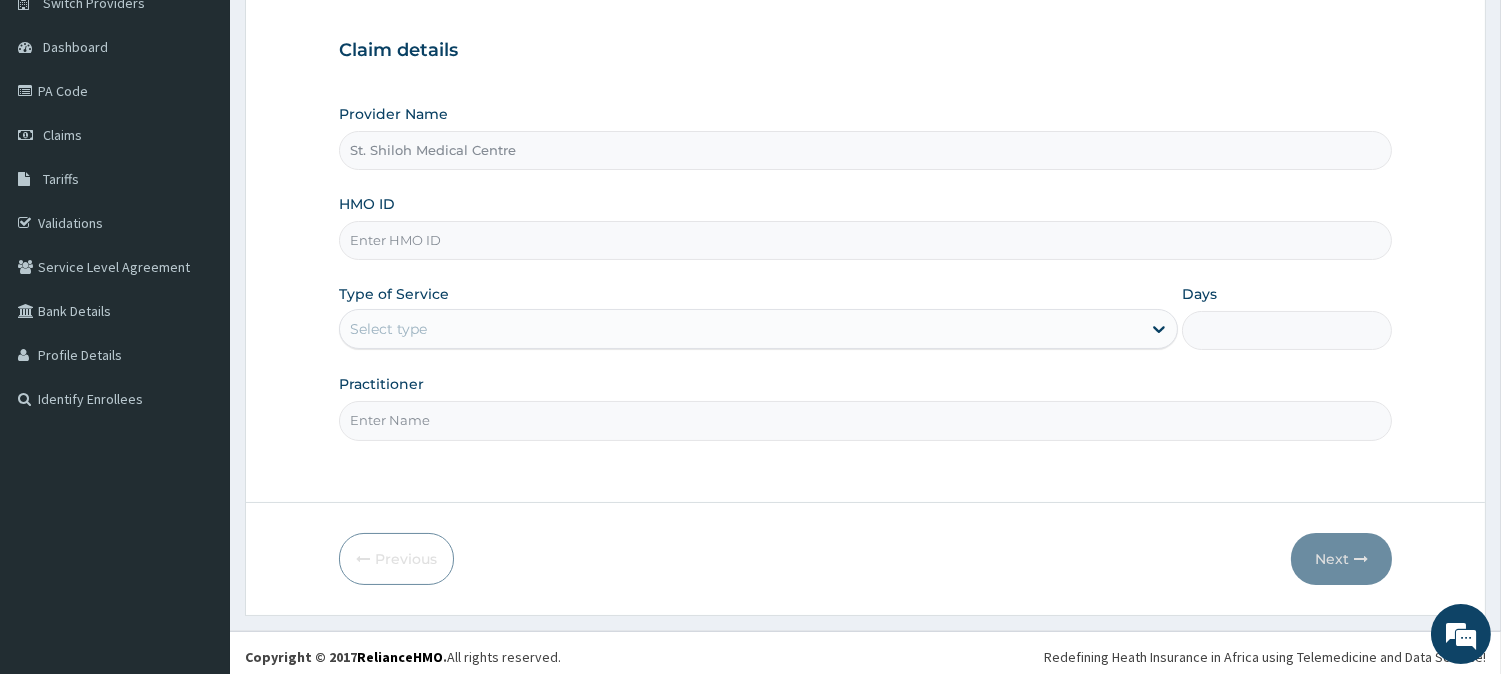 scroll, scrollTop: 0, scrollLeft: 0, axis: both 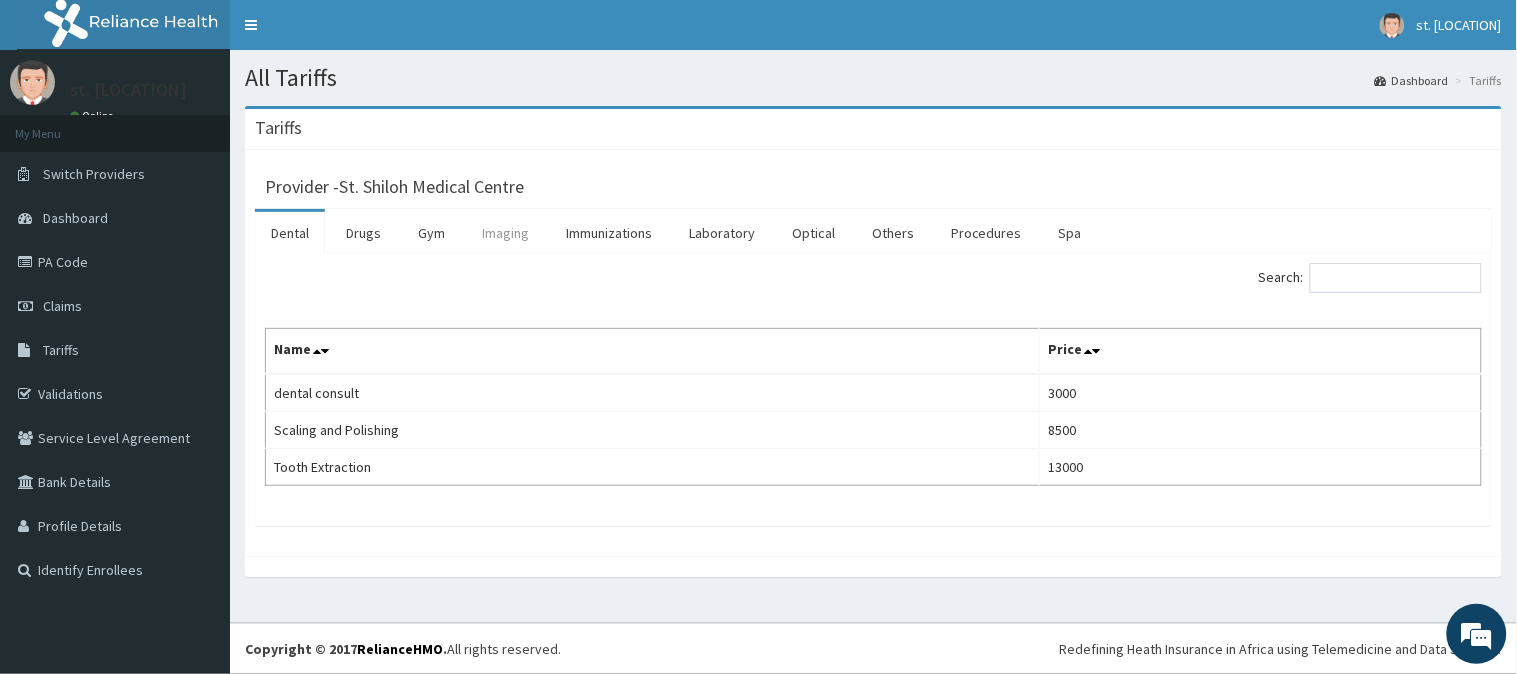 click on "Imaging" at bounding box center [505, 233] 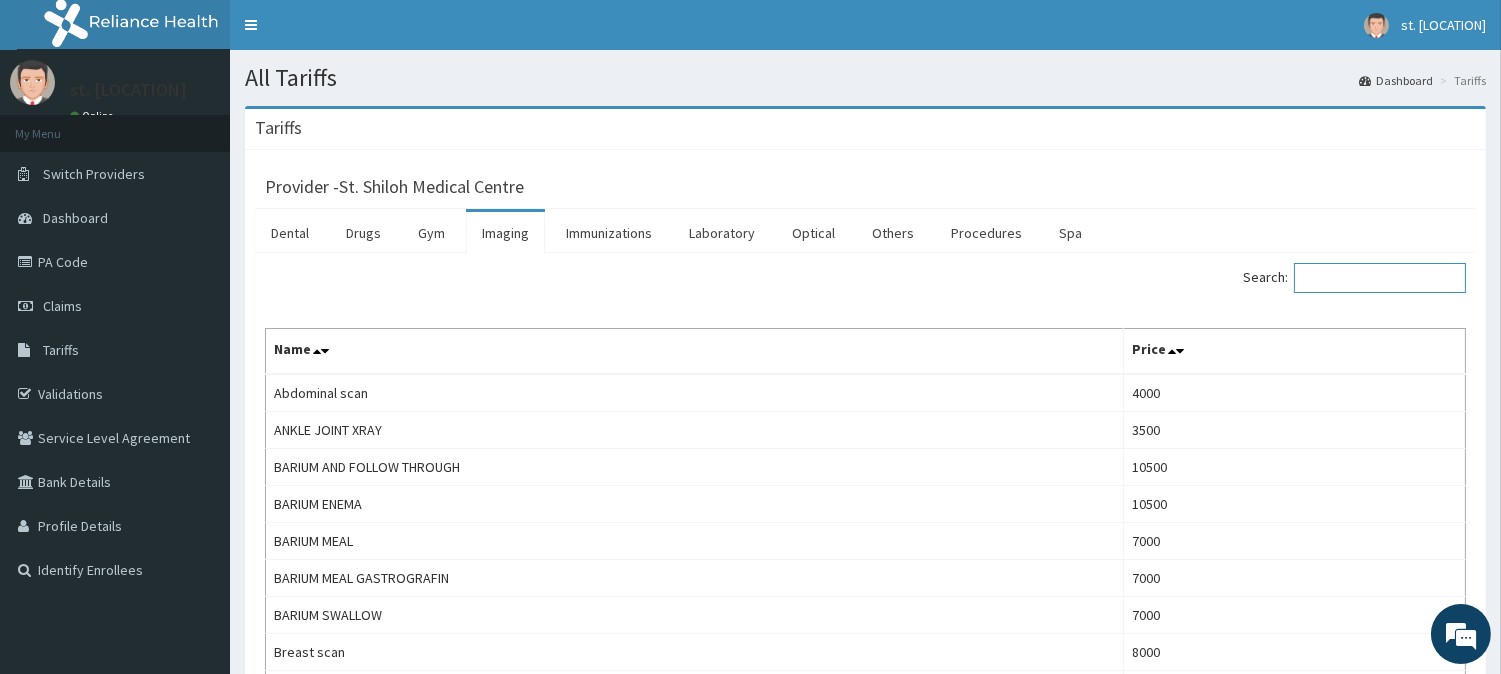 click on "Search:" at bounding box center [1380, 278] 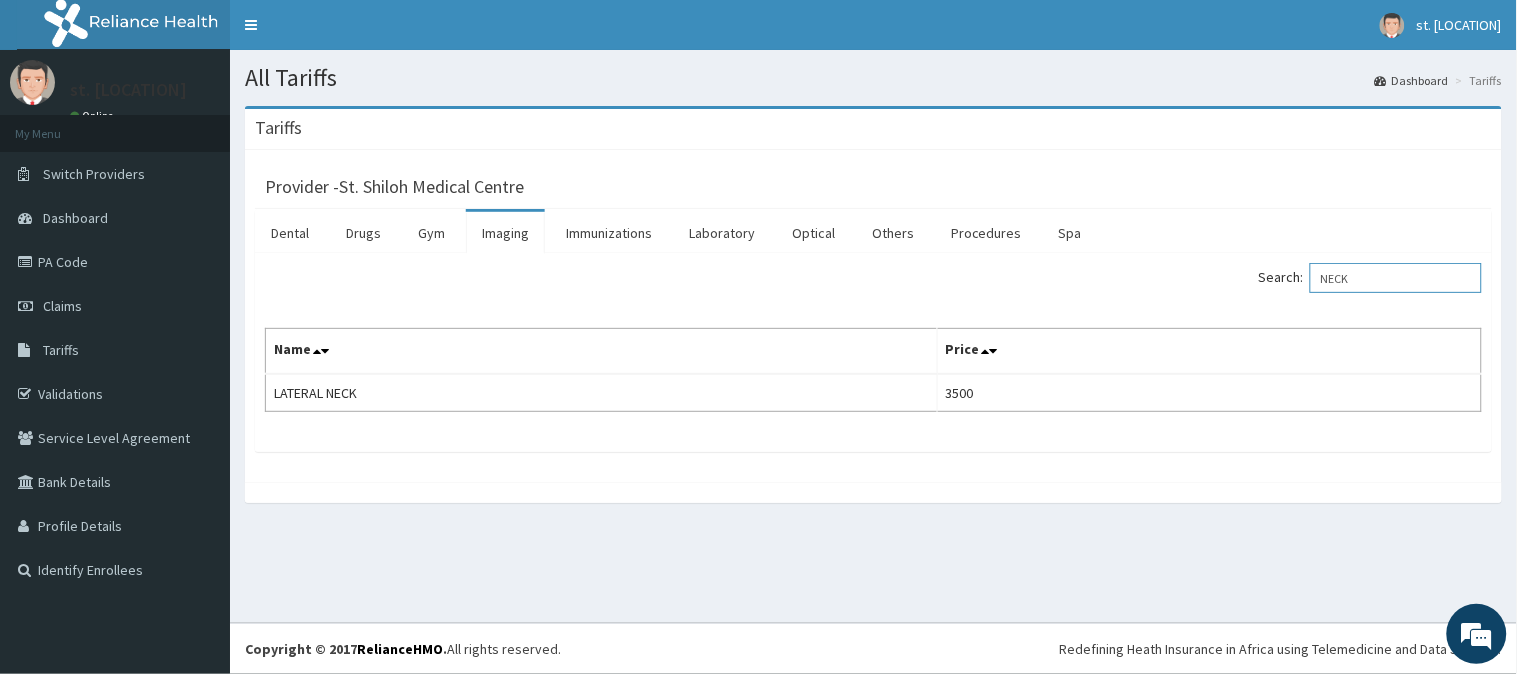 type on "NECK" 